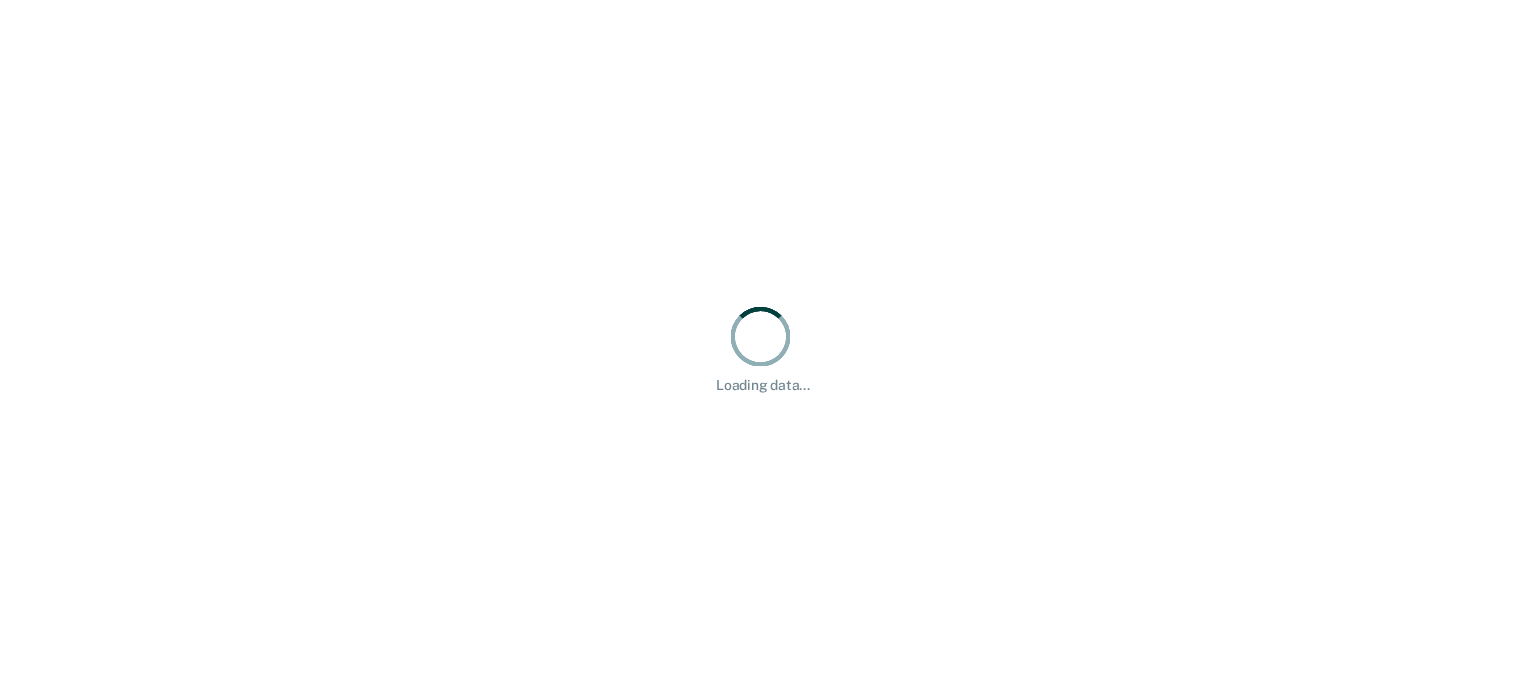 scroll, scrollTop: 0, scrollLeft: 0, axis: both 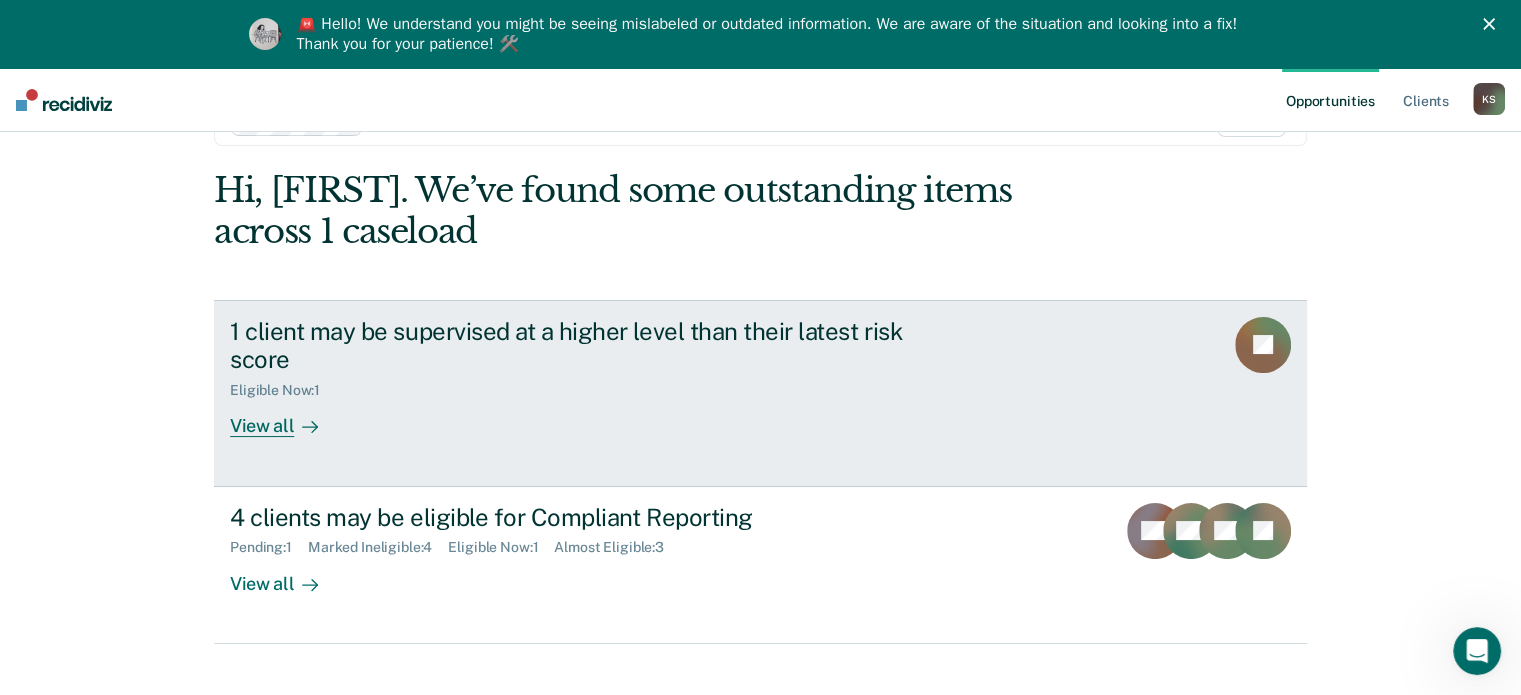 click on "View all" at bounding box center [286, 418] 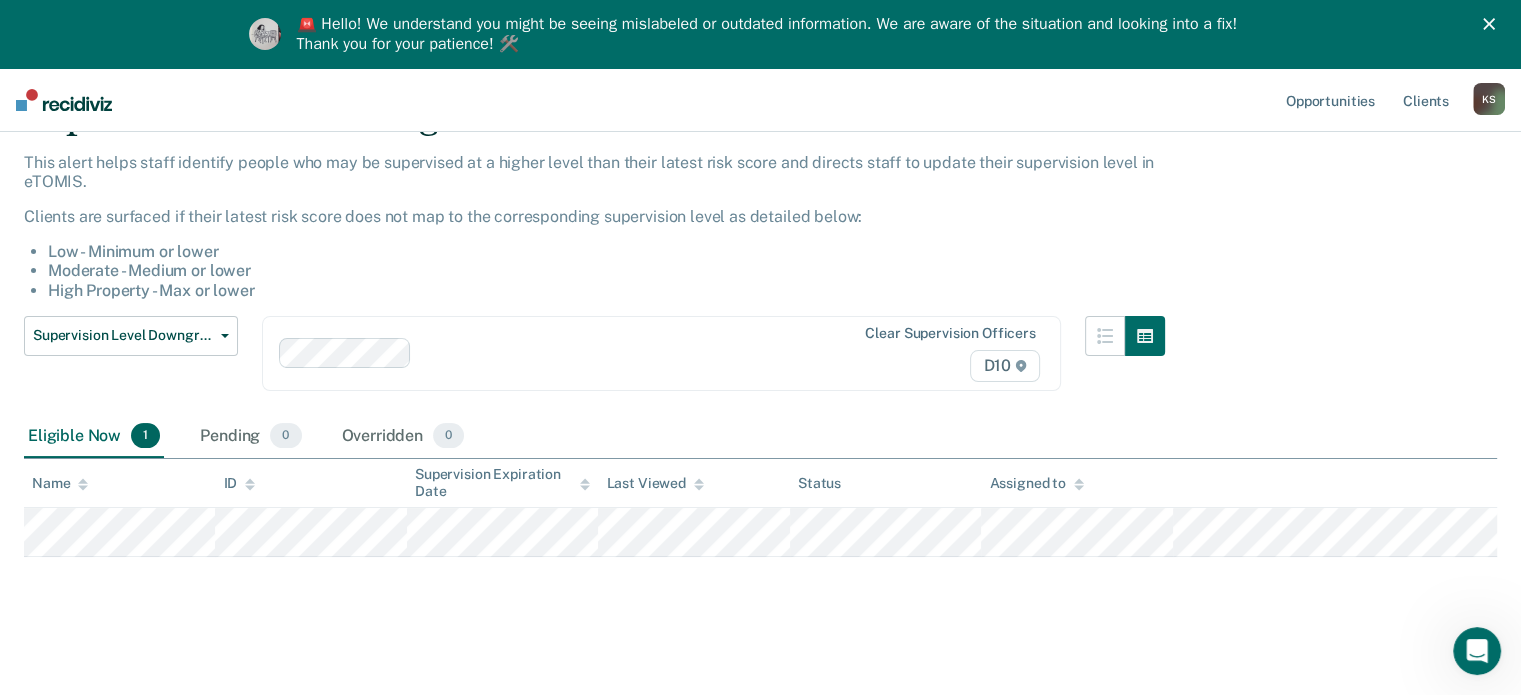 scroll, scrollTop: 114, scrollLeft: 0, axis: vertical 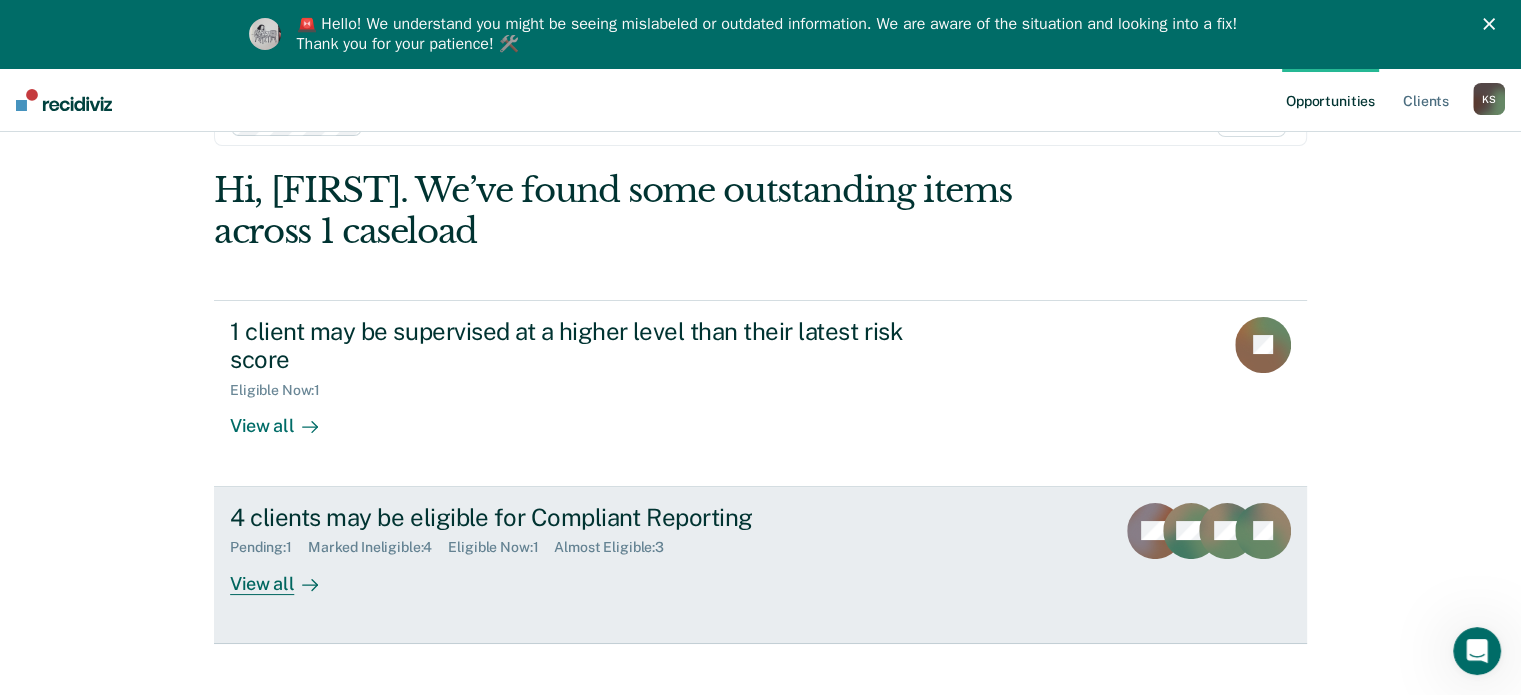click at bounding box center [306, 583] 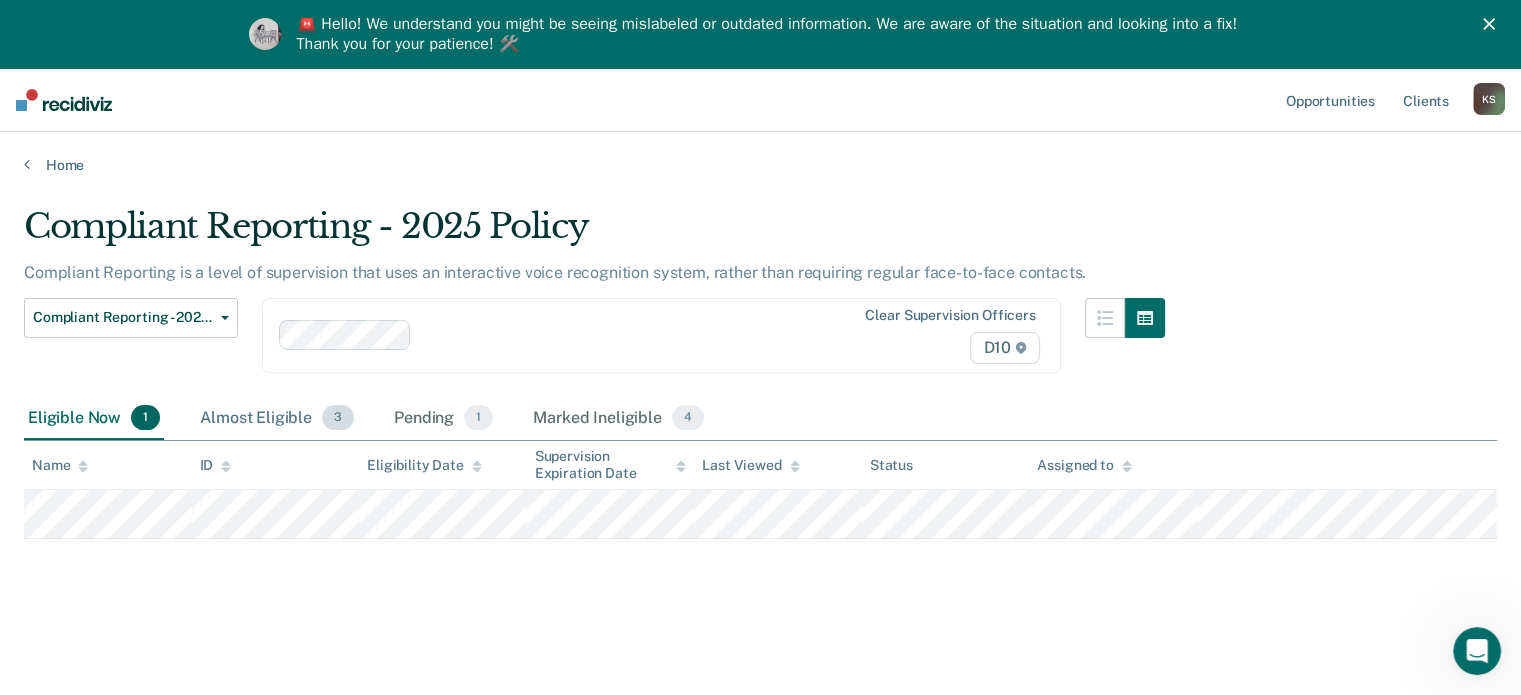 click on "Almost Eligible 3" at bounding box center [277, 419] 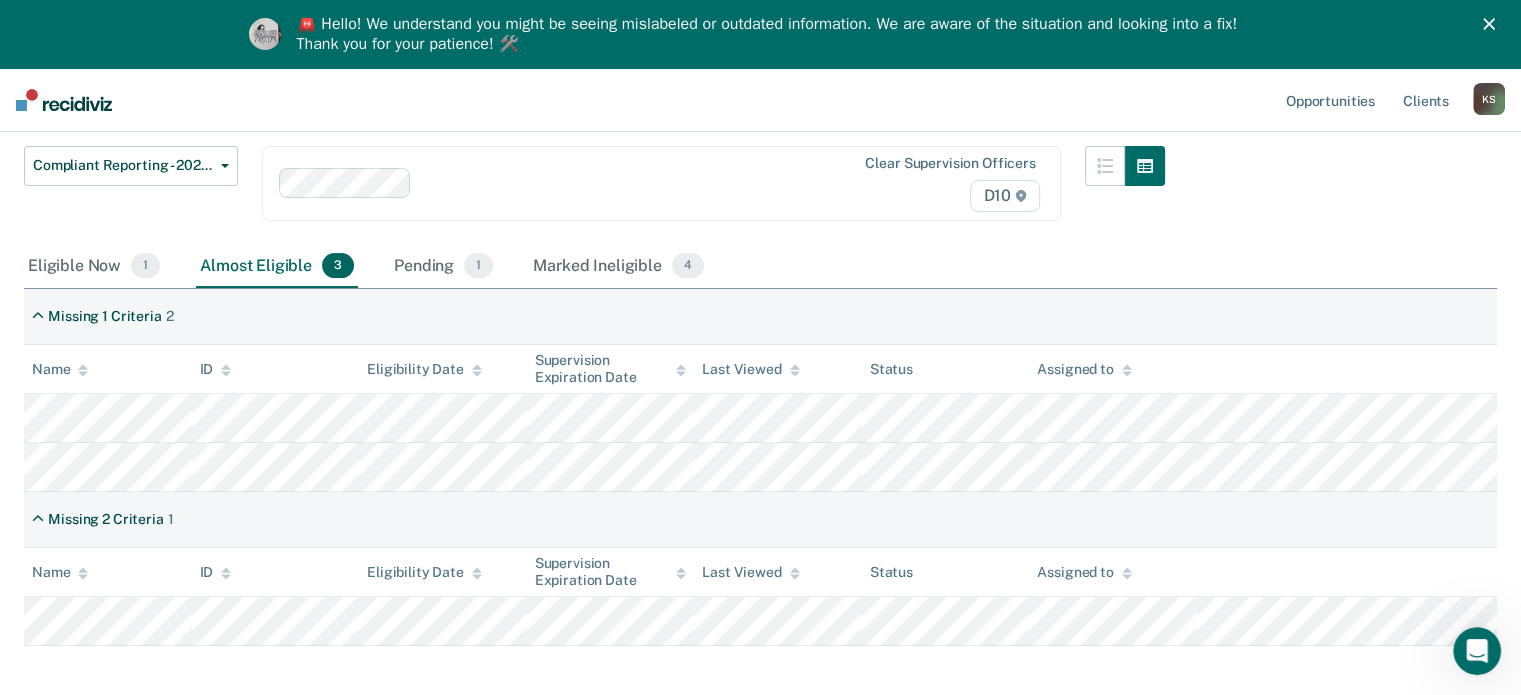 scroll, scrollTop: 200, scrollLeft: 0, axis: vertical 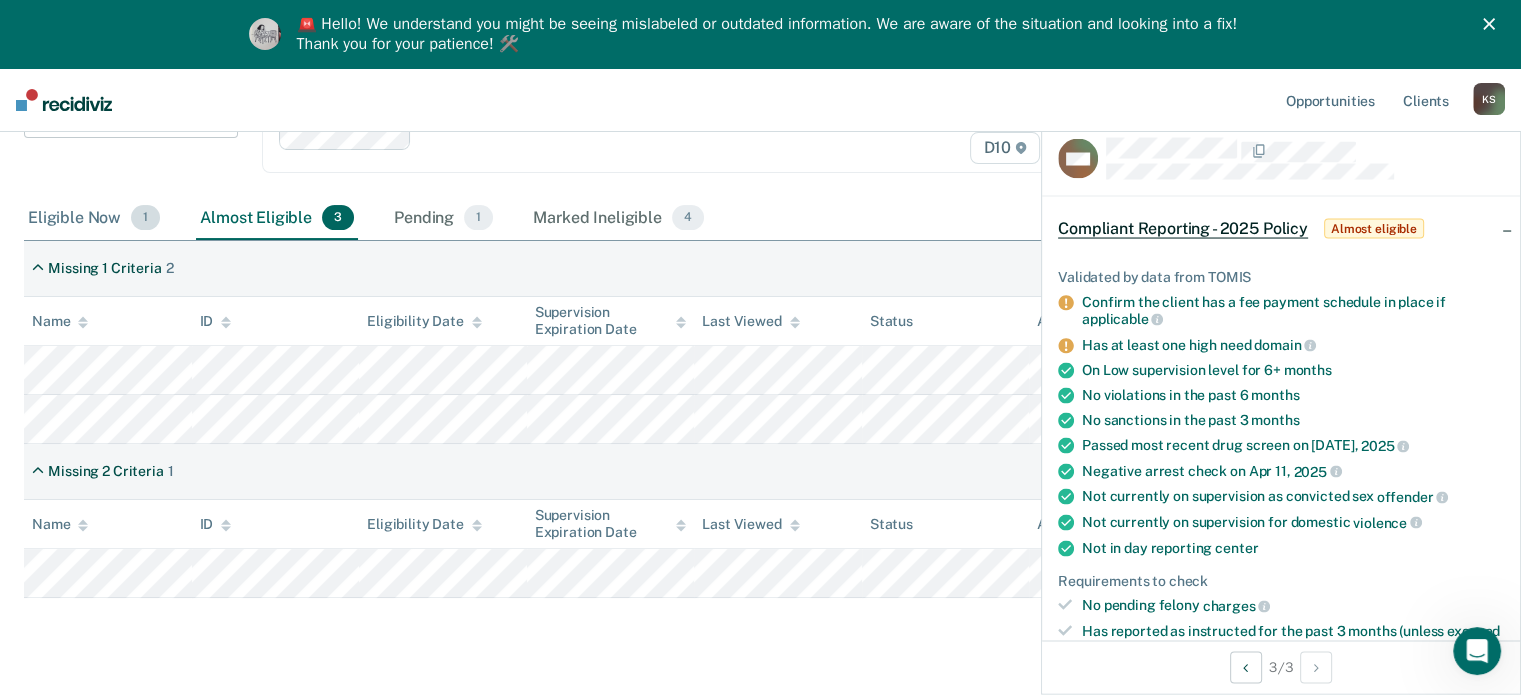 drag, startPoint x: 860, startPoint y: 179, endPoint x: 152, endPoint y: 230, distance: 709.8345 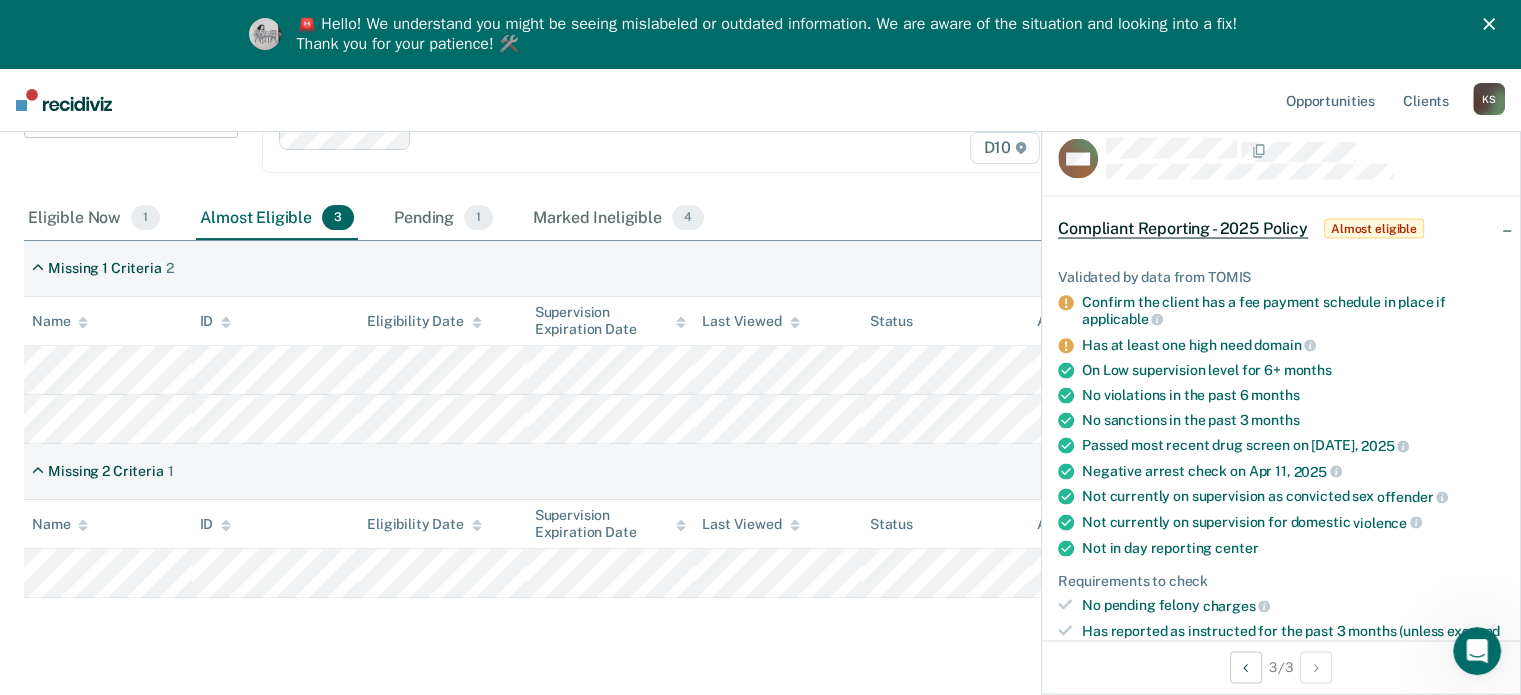 click on "Clear   supervision officers D10" at bounding box center [661, 135] 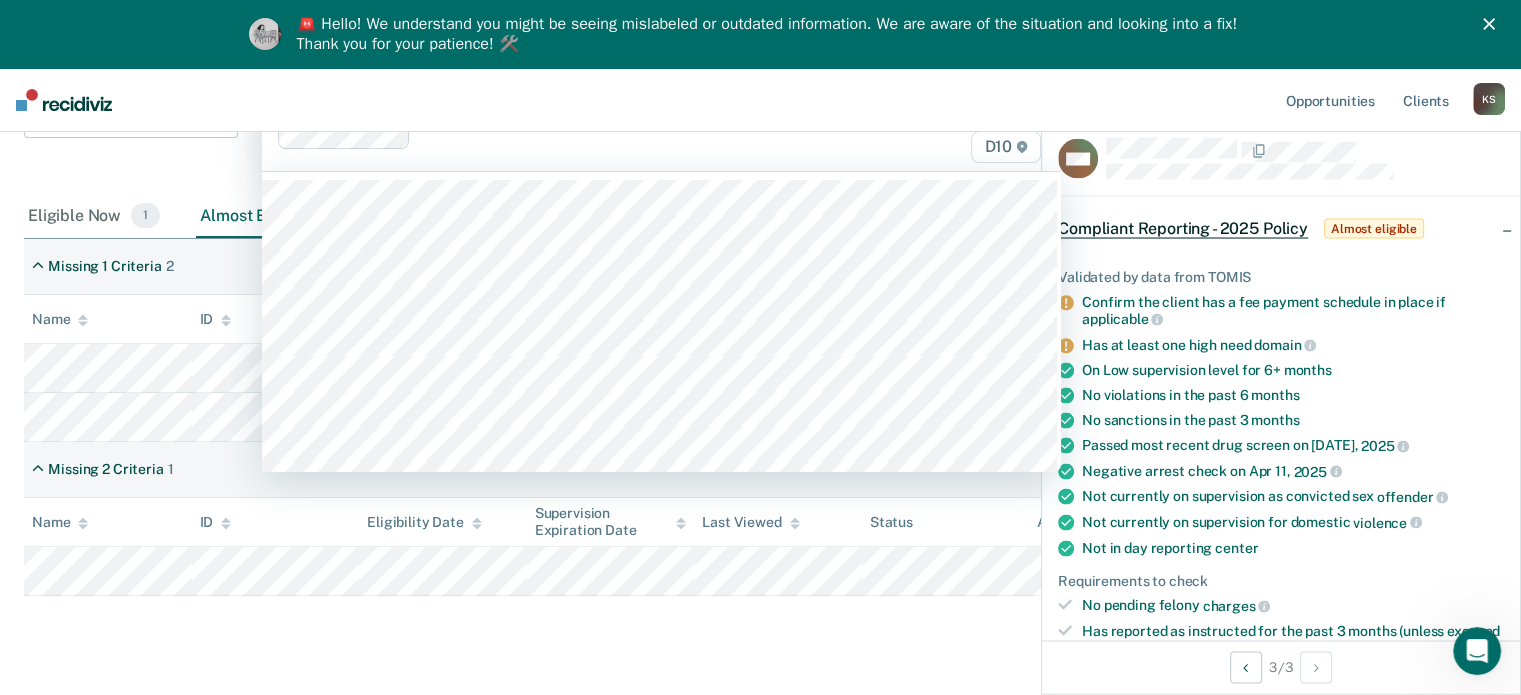 click on "Opportunities Client s [FIRST] [LAST] [INITIALS] Profile How it works Log Out" at bounding box center (760, 100) 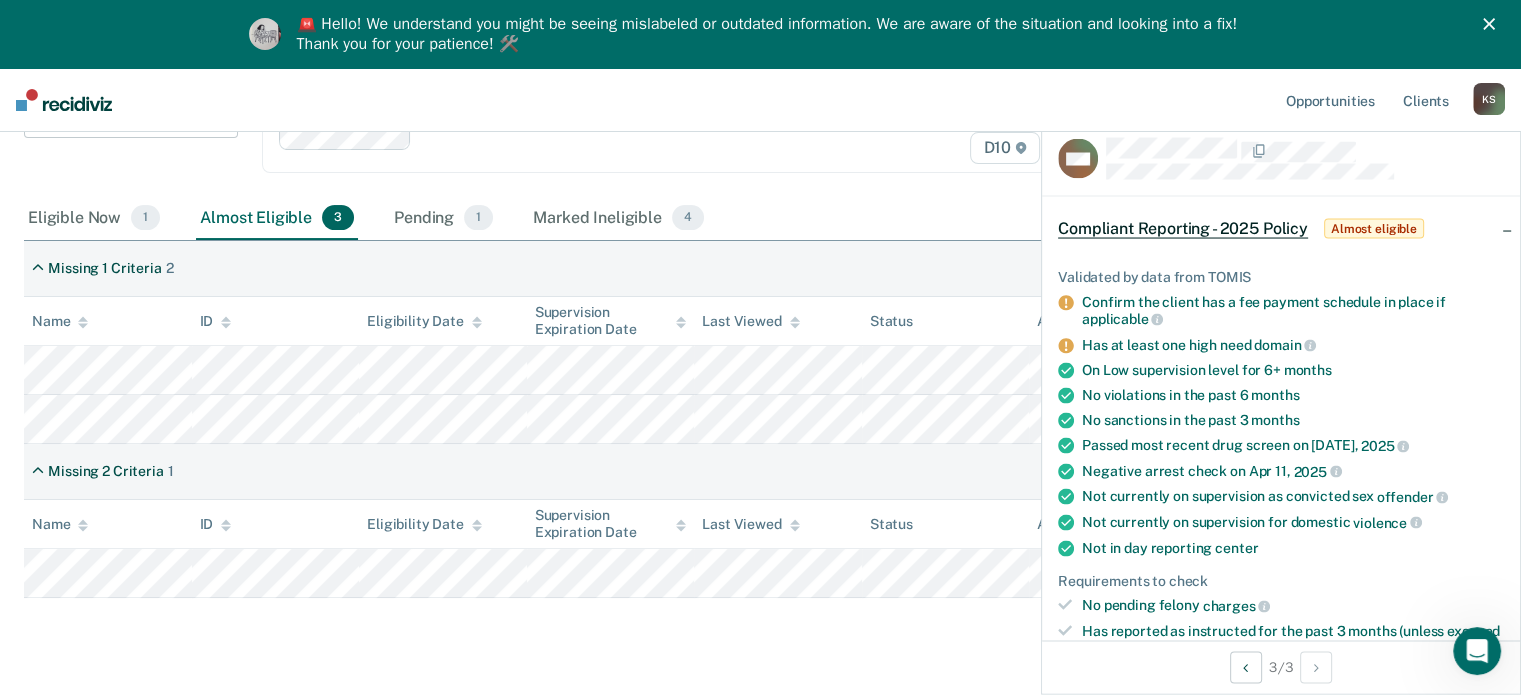 click on "Compliant Reporting - 2025 Policy Supervision Level Downgrade Suspension of Direct Supervision Compliant Reporting - 2025 Policy" at bounding box center (131, 147) 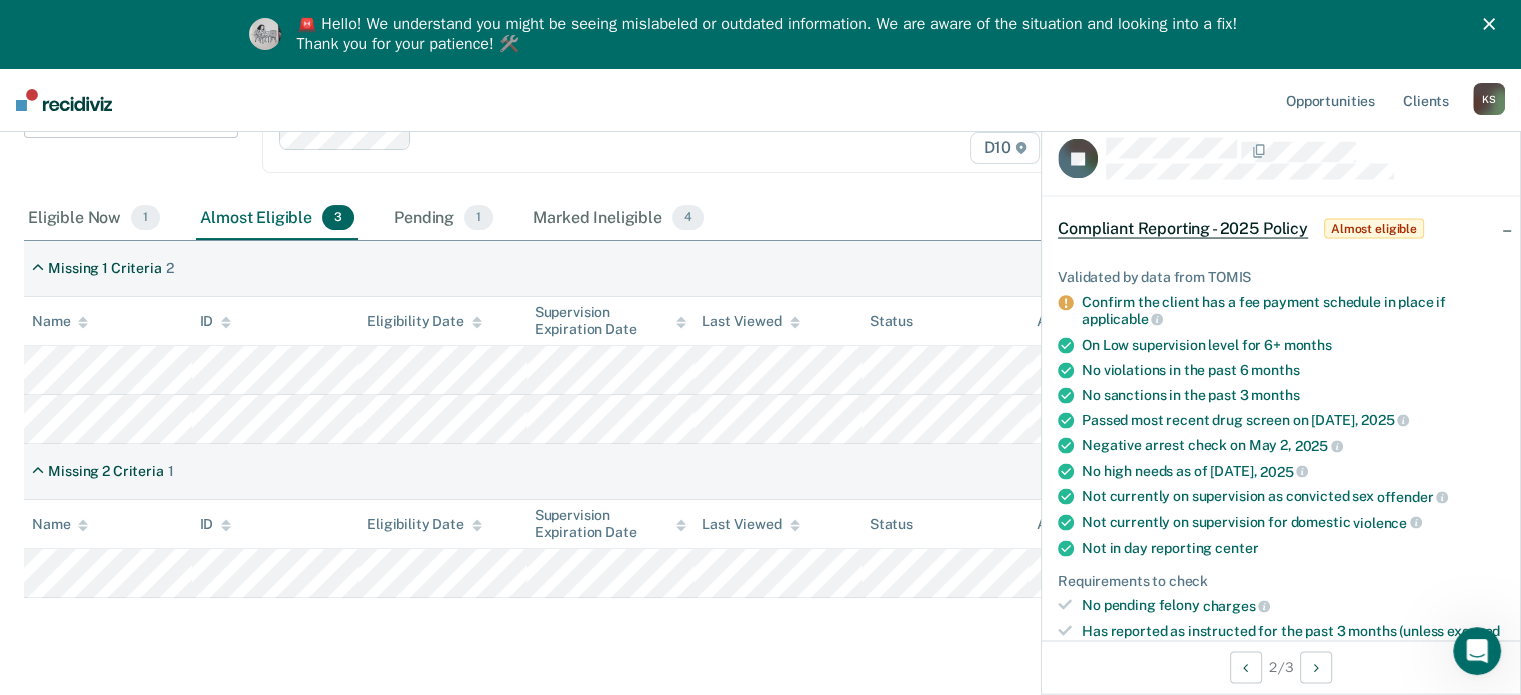 click on "Opportunities Client s [FIRST] [LAST] [INITIALS] Profile How it works Log Out" at bounding box center (760, 100) 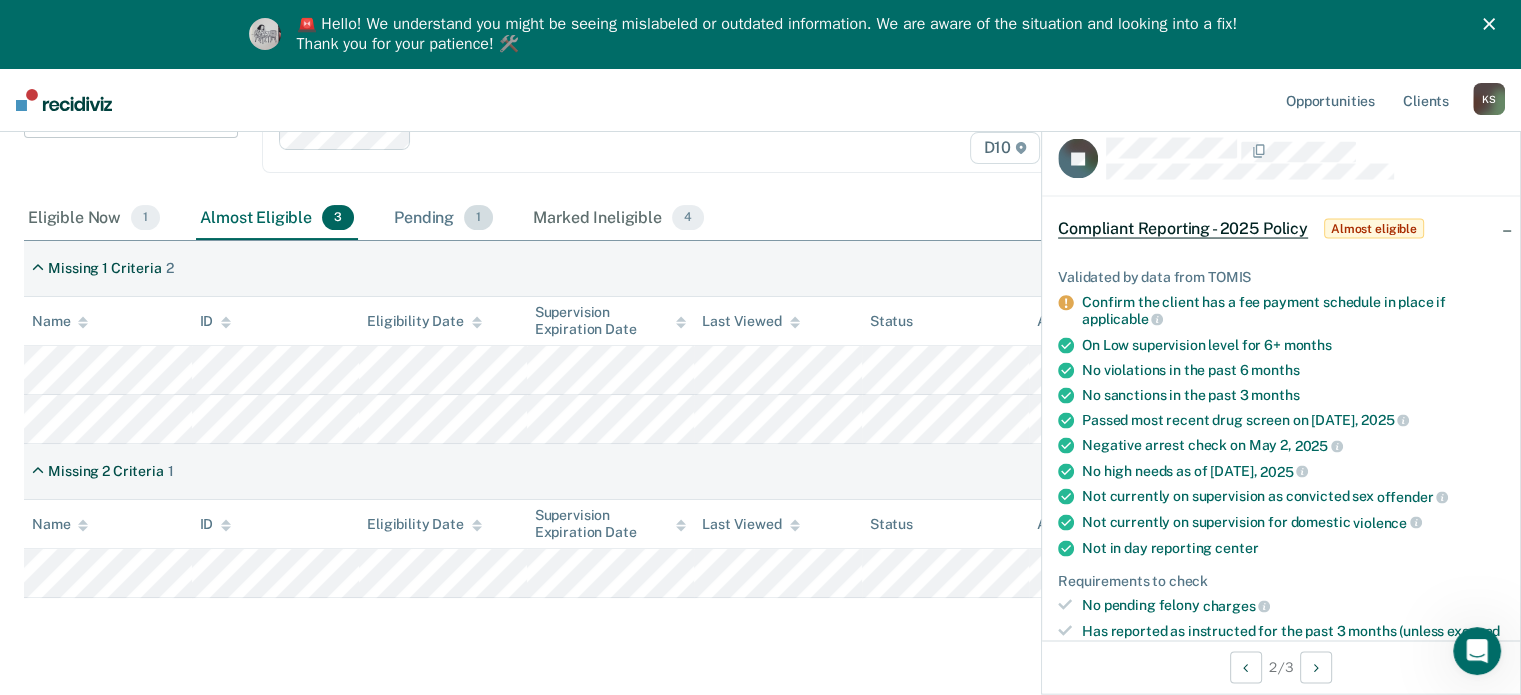 click on "1" at bounding box center (478, 218) 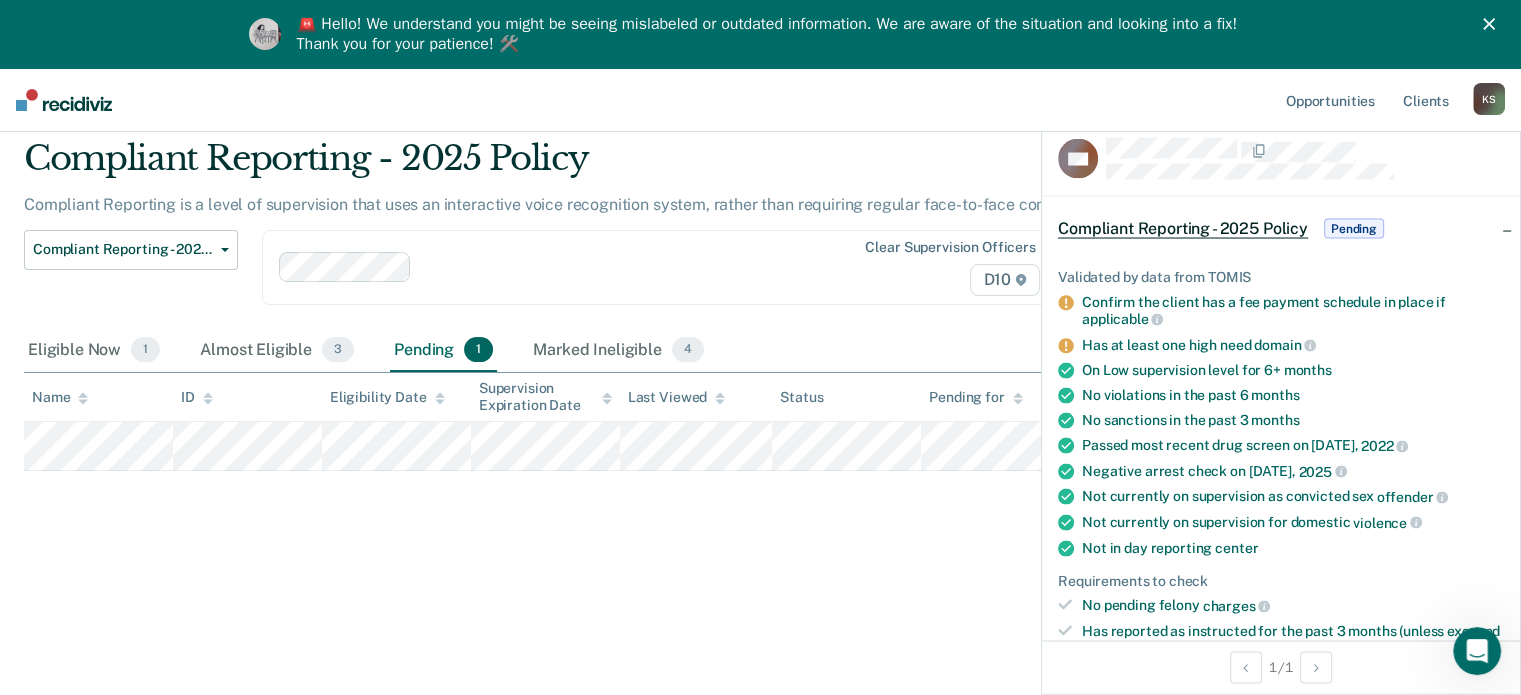 click on "Compliant Reporting - 2025 Policy   Compliant Reporting is a level of supervision that uses an interactive voice recognition system, rather than requiring regular face-to-face contacts.  Compliant Reporting - 2025 Policy Supervision Level Downgrade Suspension of Direct Supervision Compliant Reporting - 2025 Policy Clear   supervision officers D10   Eligible Now 1 Almost Eligible 3 Pending 1 Marked Ineligible 4
To pick up a draggable item, press the space bar.
While dragging, use the arrow keys to move the item.
Press space again to drop the item in its new position, or press escape to cancel.
Name ID Eligibility Date Supervision Expiration Date Last Viewed Status Pending for Assigned to" at bounding box center [760, 341] 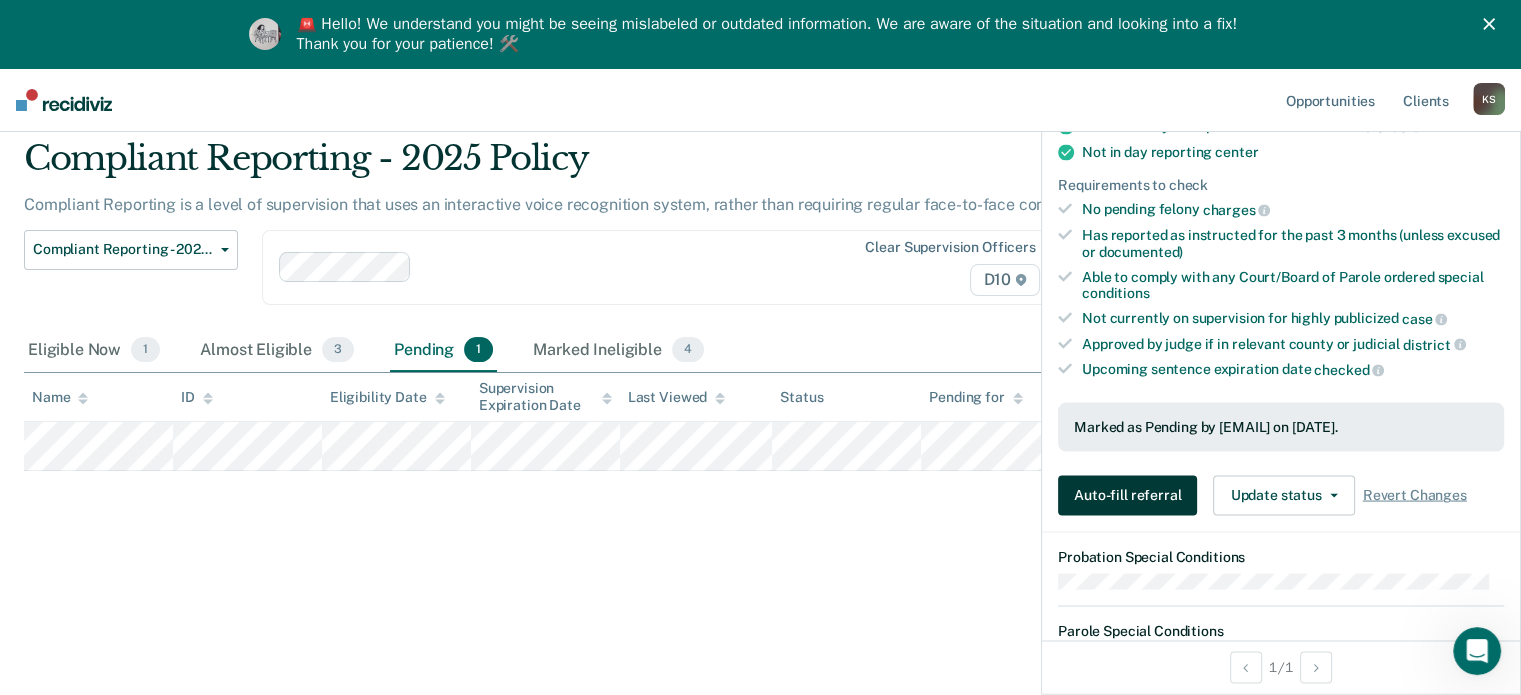 scroll, scrollTop: 400, scrollLeft: 0, axis: vertical 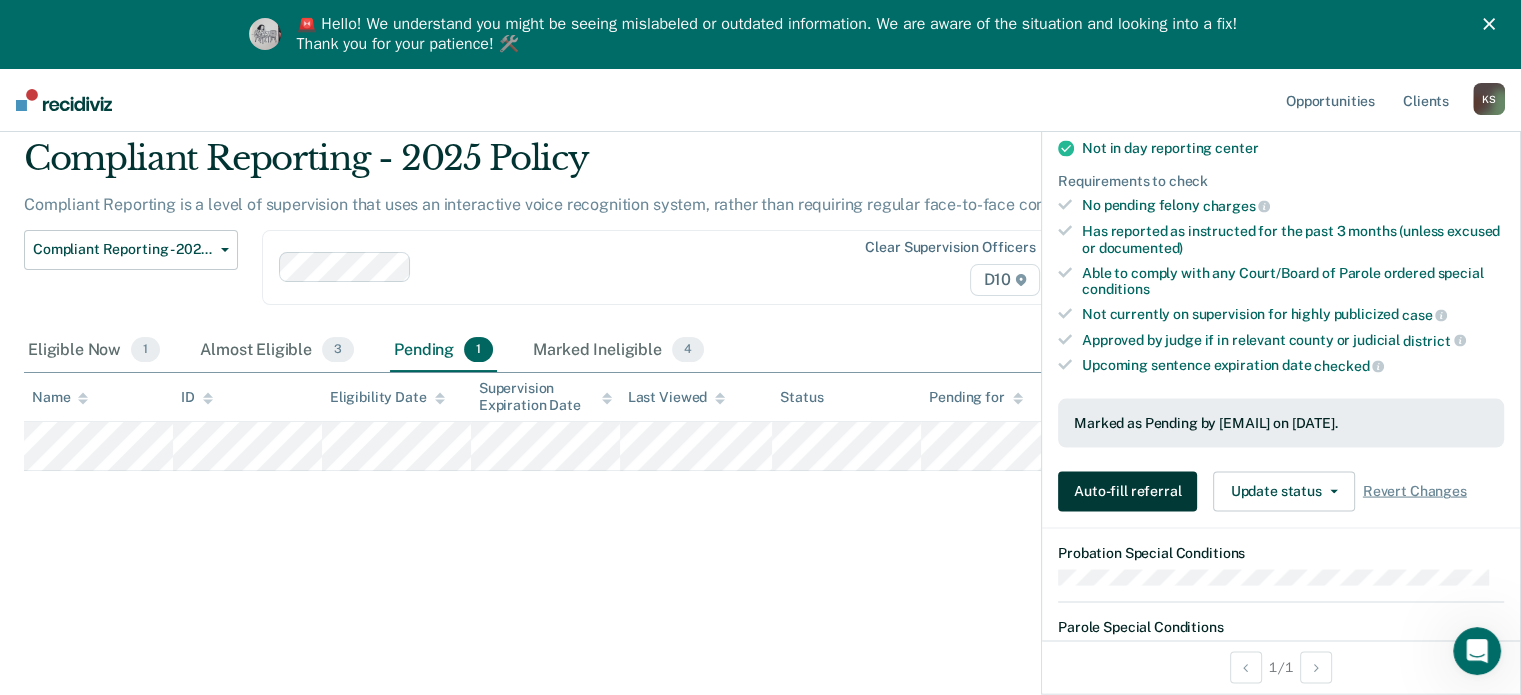 click on "Auto-fill referral" at bounding box center [1127, 491] 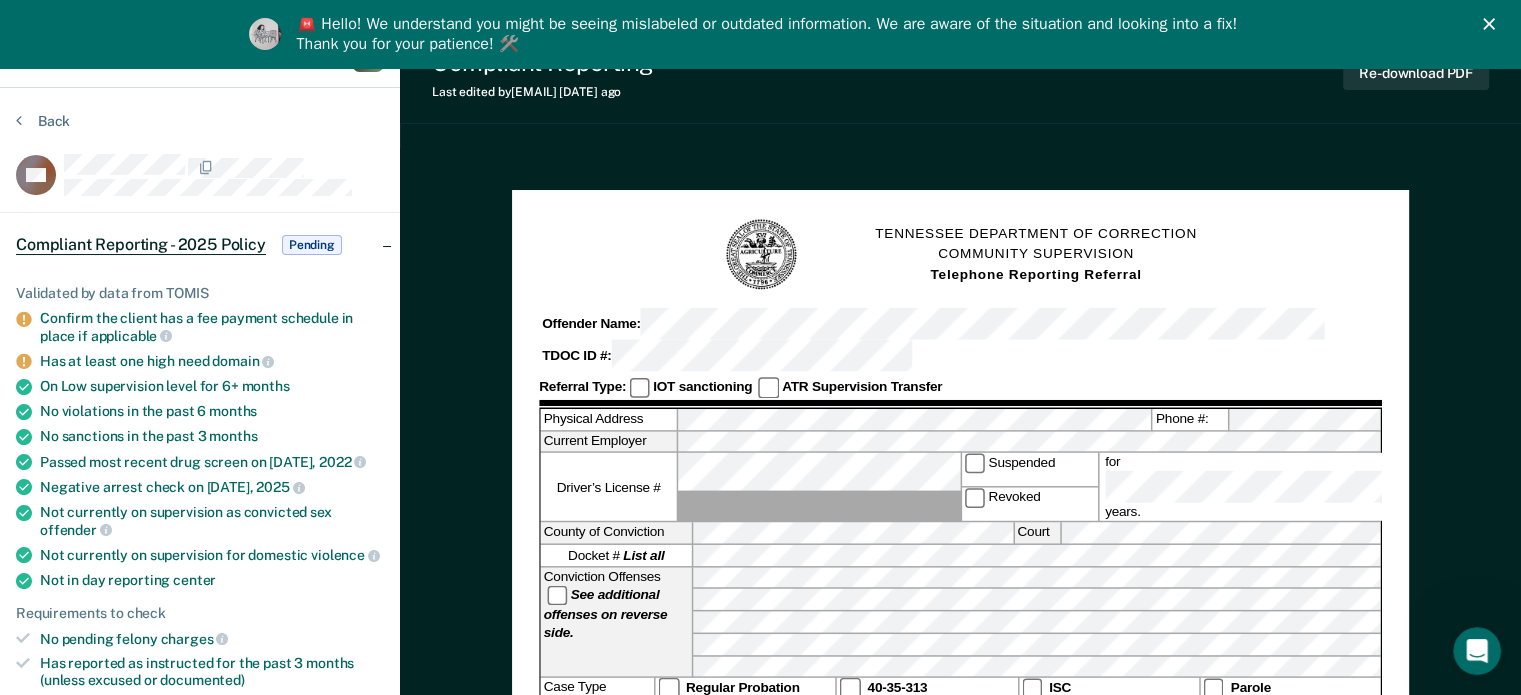 scroll, scrollTop: 28, scrollLeft: 0, axis: vertical 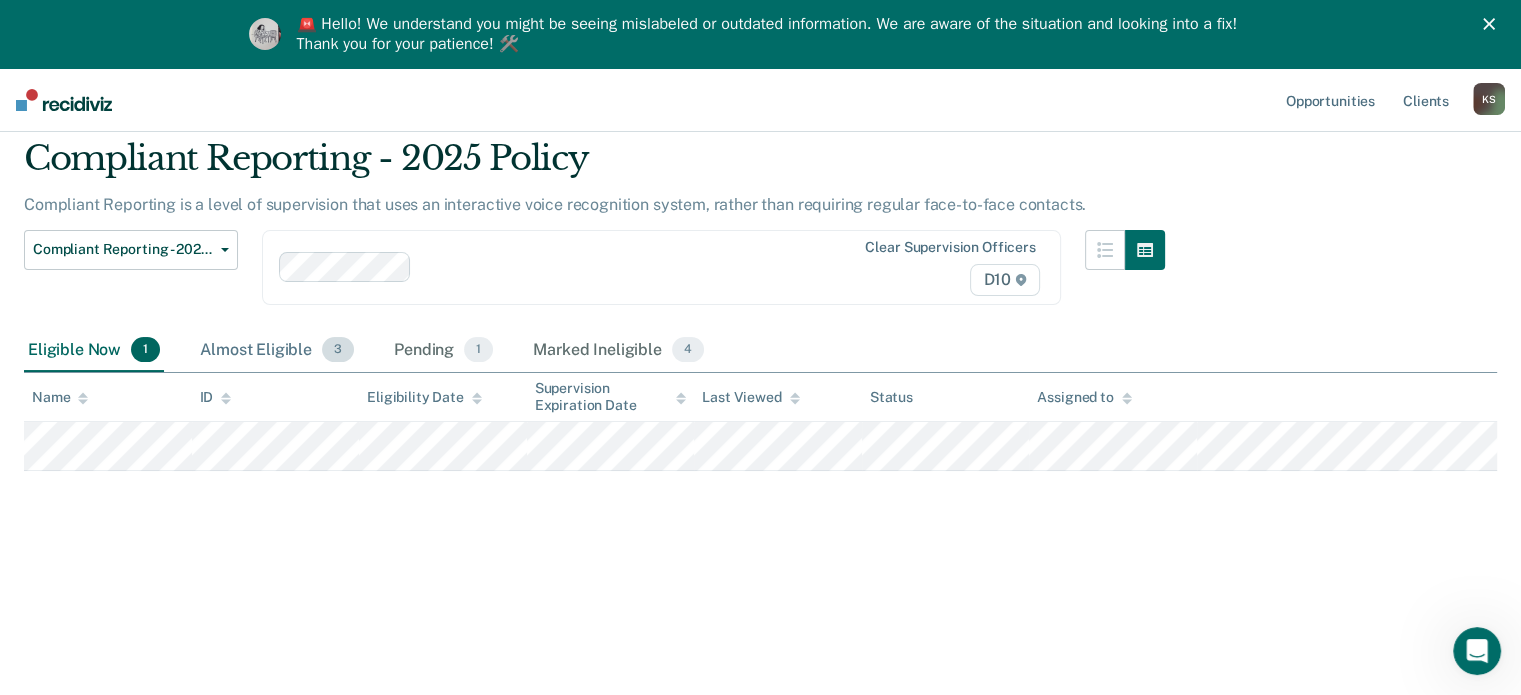 click on "Almost Eligible 3" at bounding box center (277, 351) 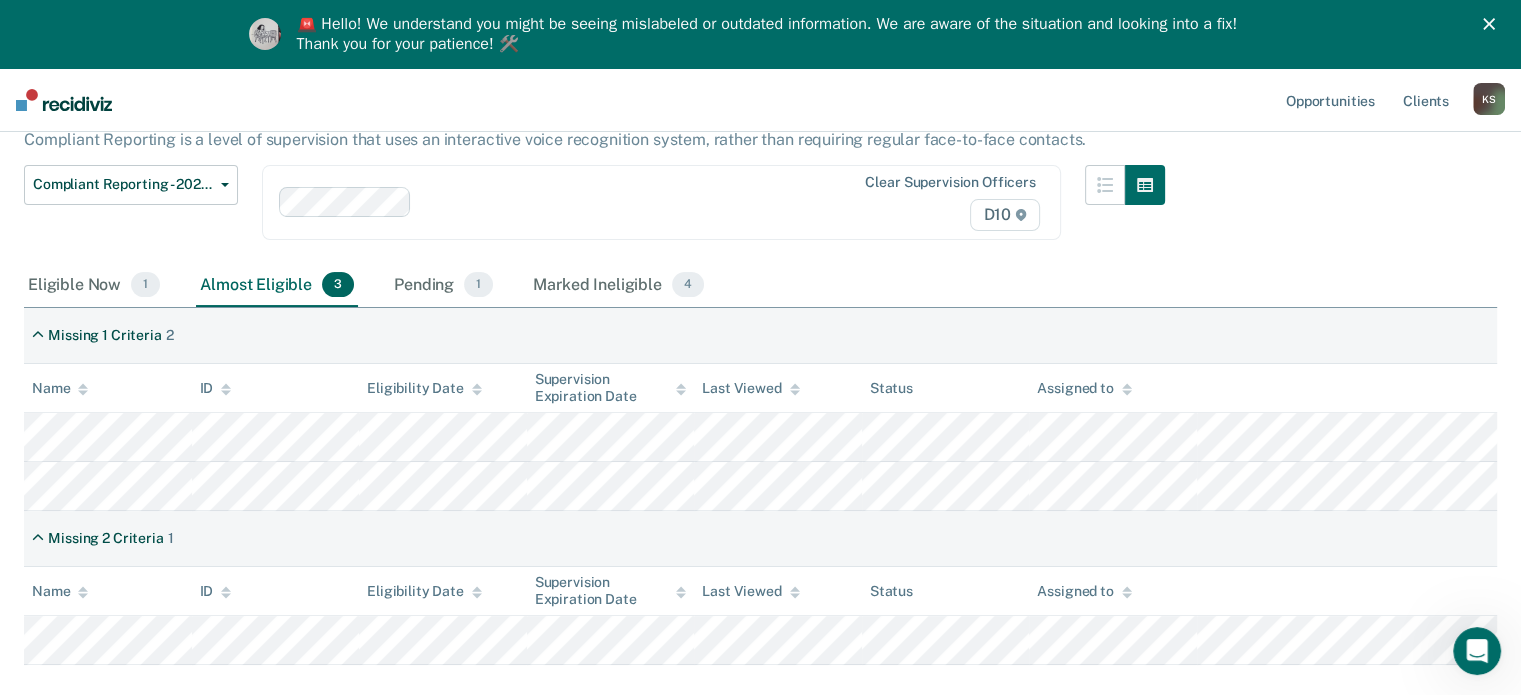 scroll, scrollTop: 244, scrollLeft: 0, axis: vertical 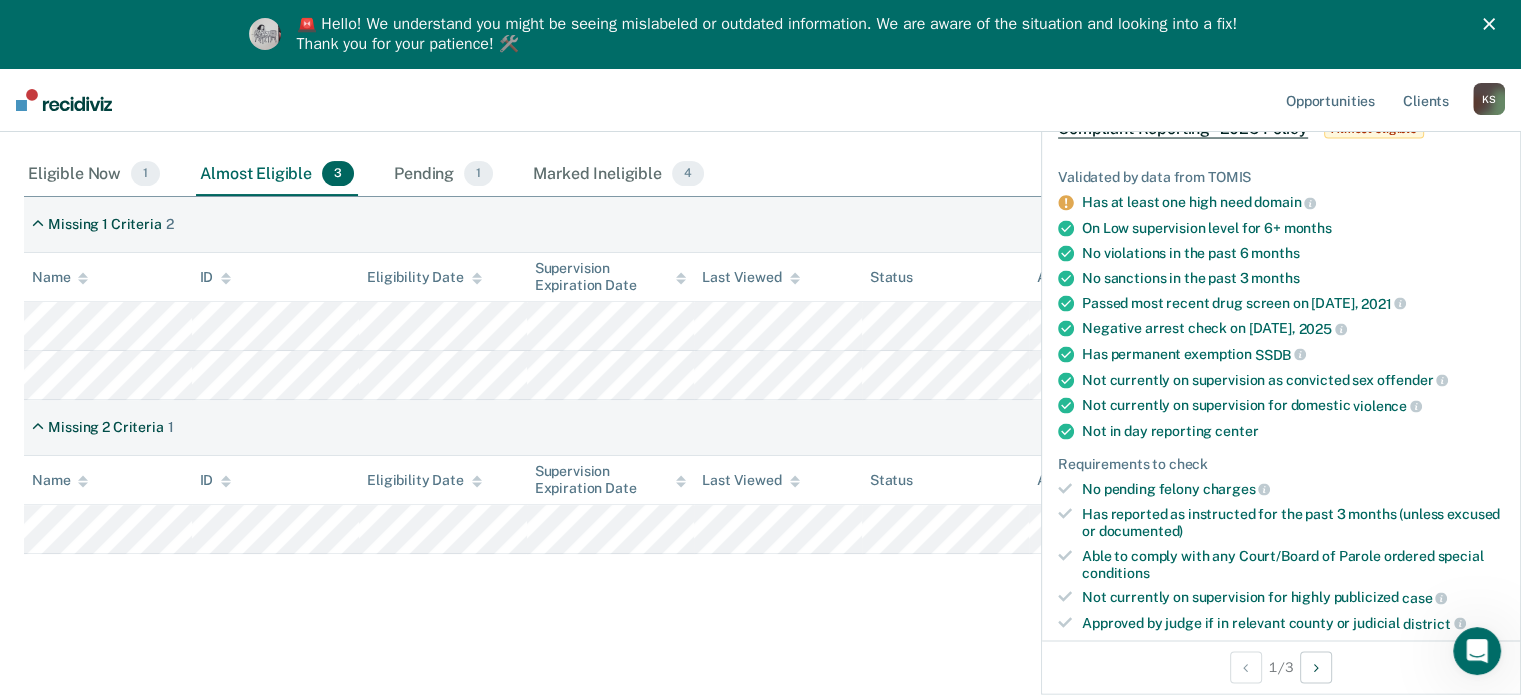 drag, startPoint x: 1244, startPoint y: 335, endPoint x: 841, endPoint y: 634, distance: 501.80673 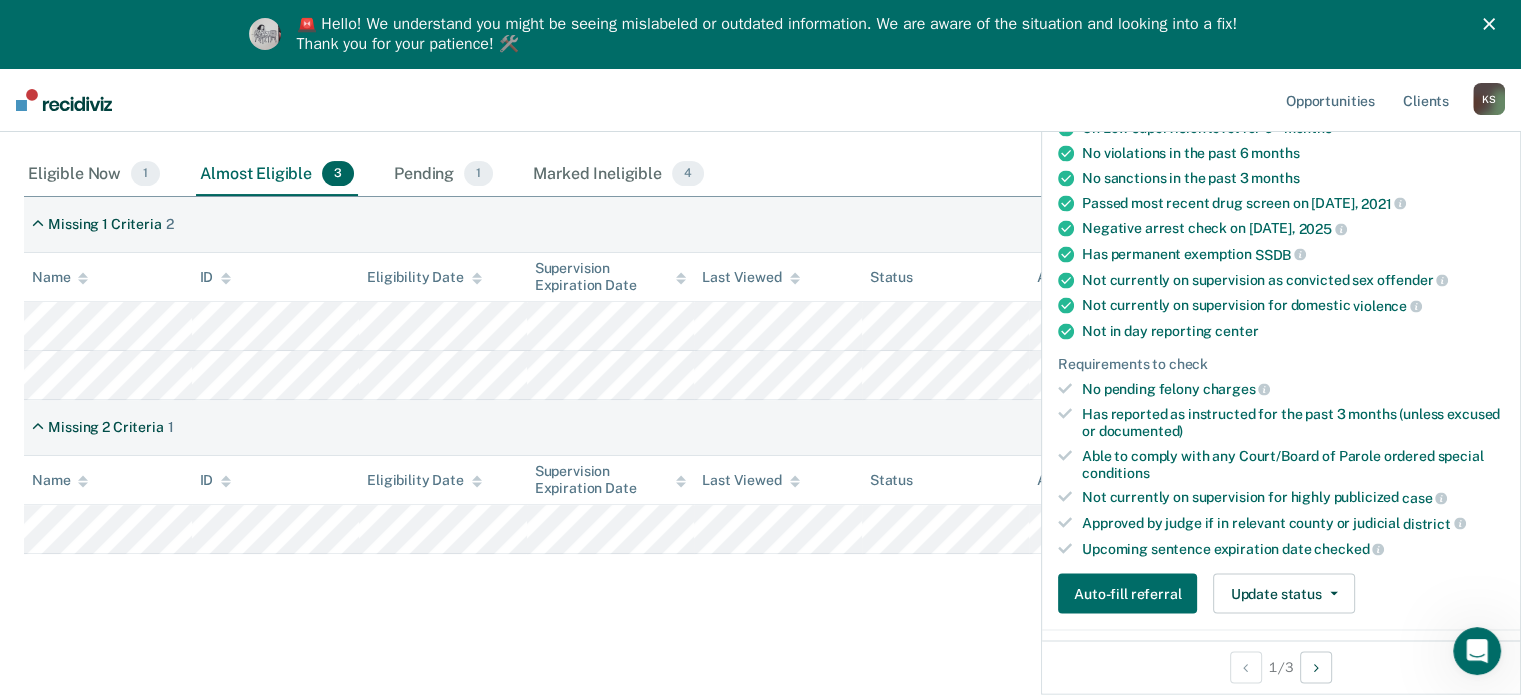 click on "Compliant Reporting - 2025 Policy   Compliant Reporting is a level of supervision that uses an interactive voice recognition system, rather than requiring regular face-to-face contacts.  Compliant Reporting - 2025 Policy Supervision Level Downgrade Suspension of Direct Supervision Compliant Reporting - 2025 Policy Clear   supervision officers D10   Eligible Now 1 Almost Eligible 3 Pending 1 Marked Ineligible 4
To pick up a draggable item, press the space bar.
While dragging, use the arrow keys to move the item.
Press space again to drop the item in its new position, or press escape to cancel.
Missing 1 Criteria 2 Name ID Eligibility Date Supervision Expiration Date Last Viewed Status Assigned to Missing 2 Criteria 1 Name ID Eligibility Date Supervision Expiration Date Last Viewed Status Assigned to" at bounding box center [760, 311] 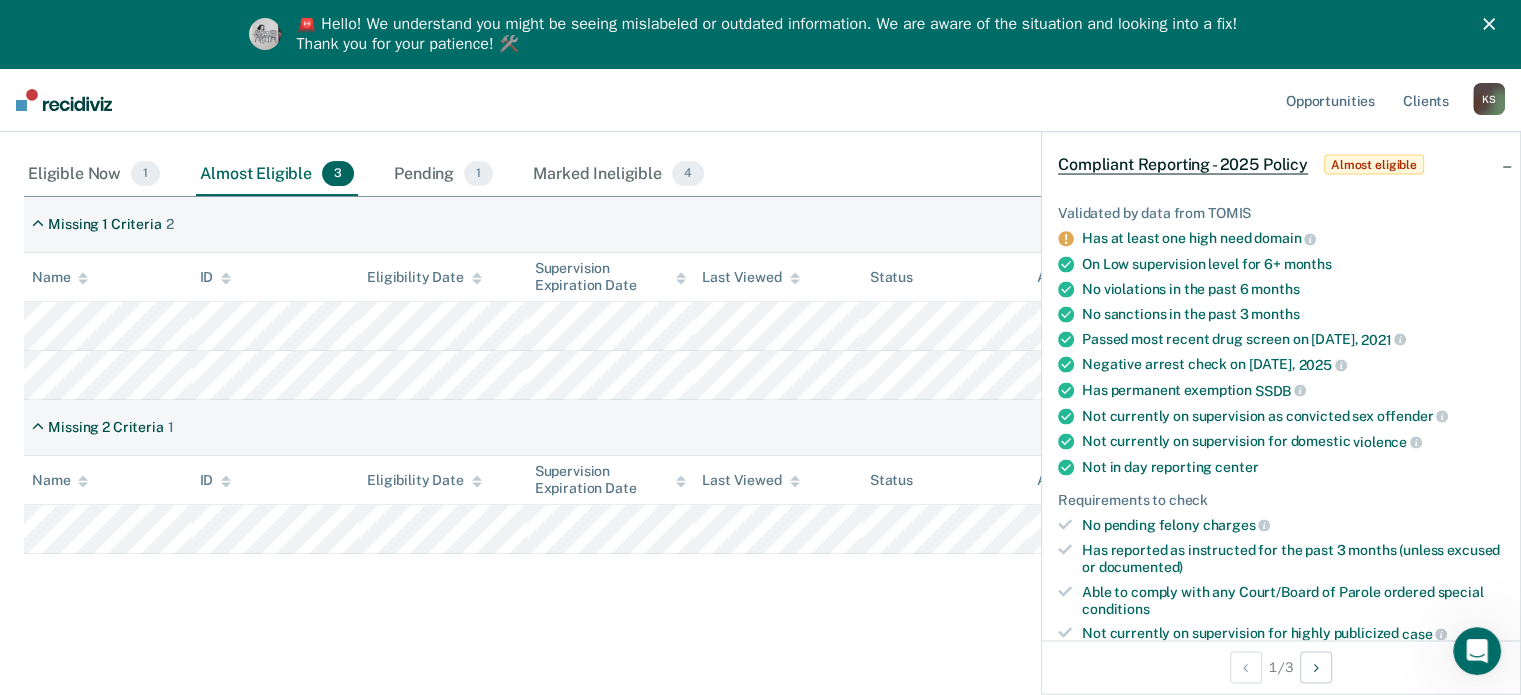 scroll, scrollTop: 0, scrollLeft: 0, axis: both 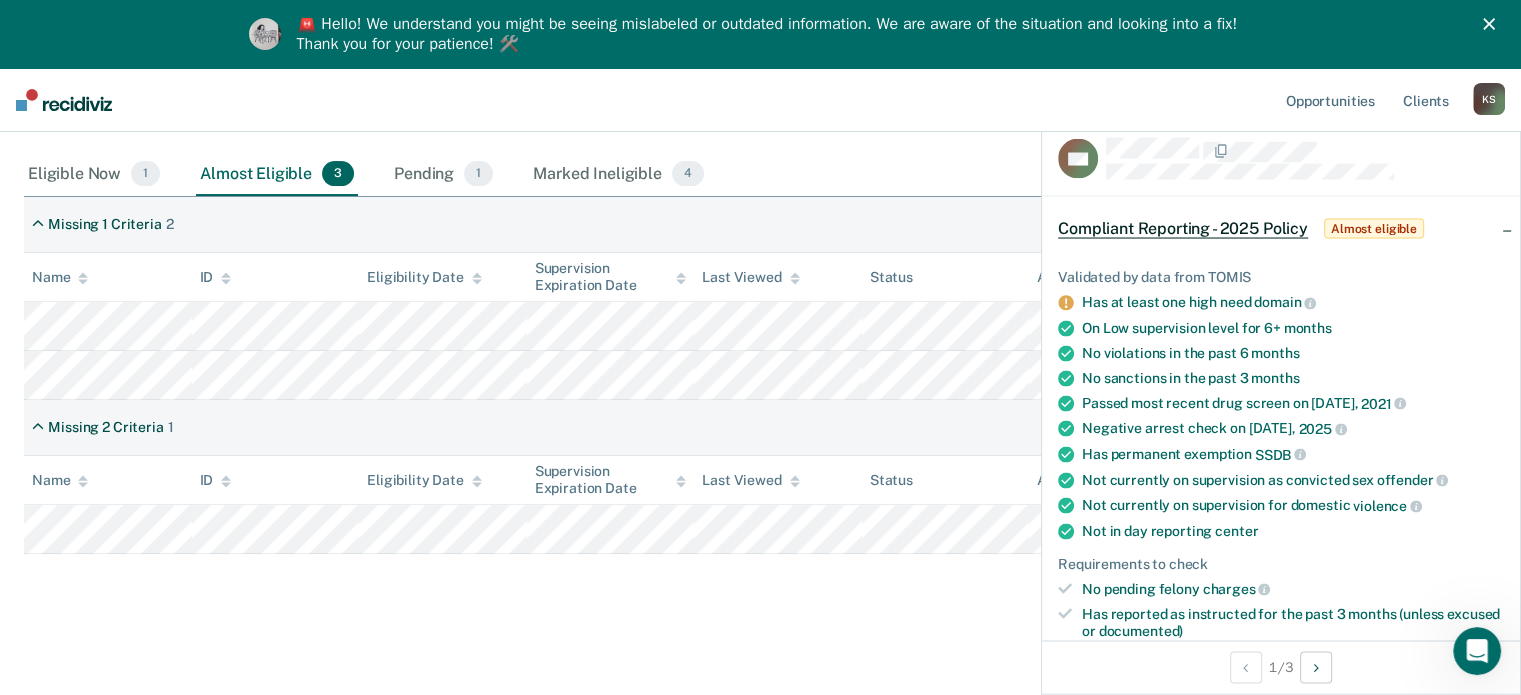 drag, startPoint x: 910, startPoint y: 235, endPoint x: 762, endPoint y: 191, distance: 154.40207 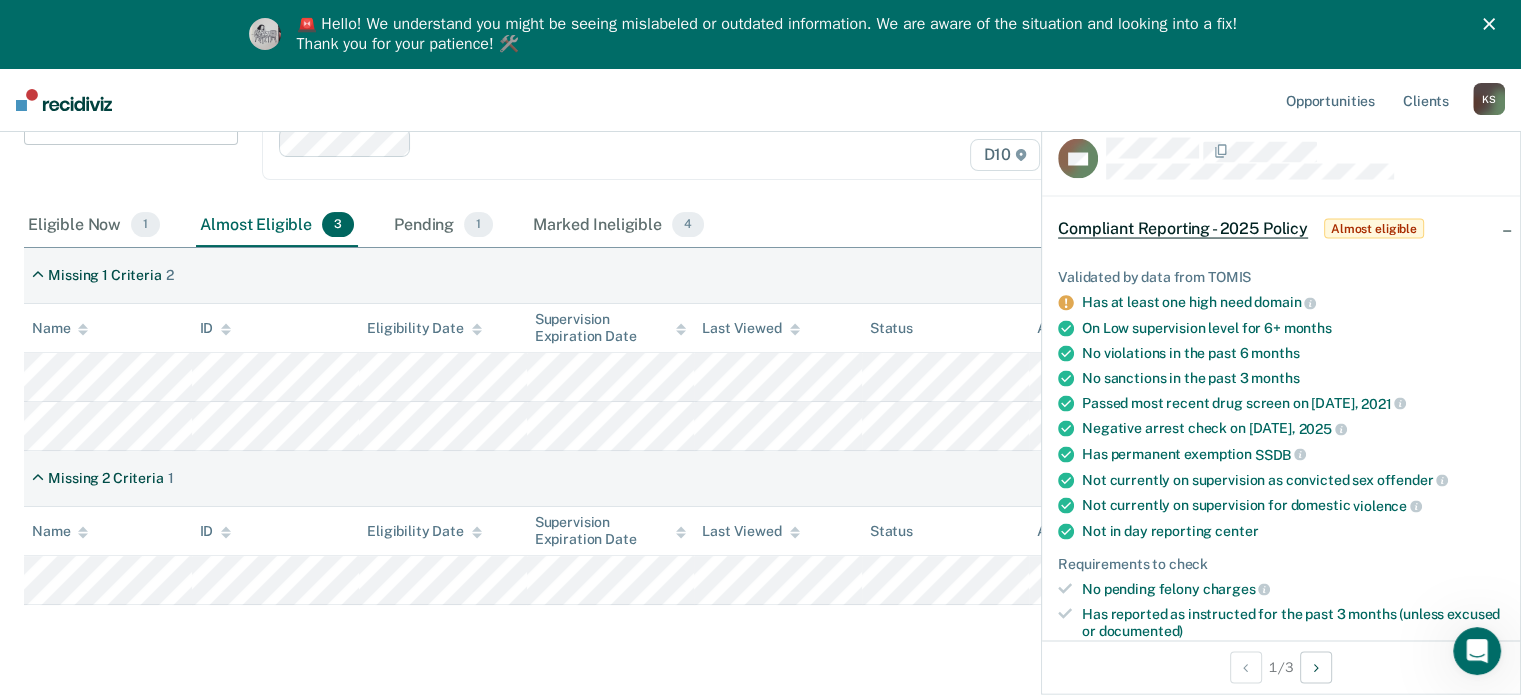 scroll, scrollTop: 144, scrollLeft: 0, axis: vertical 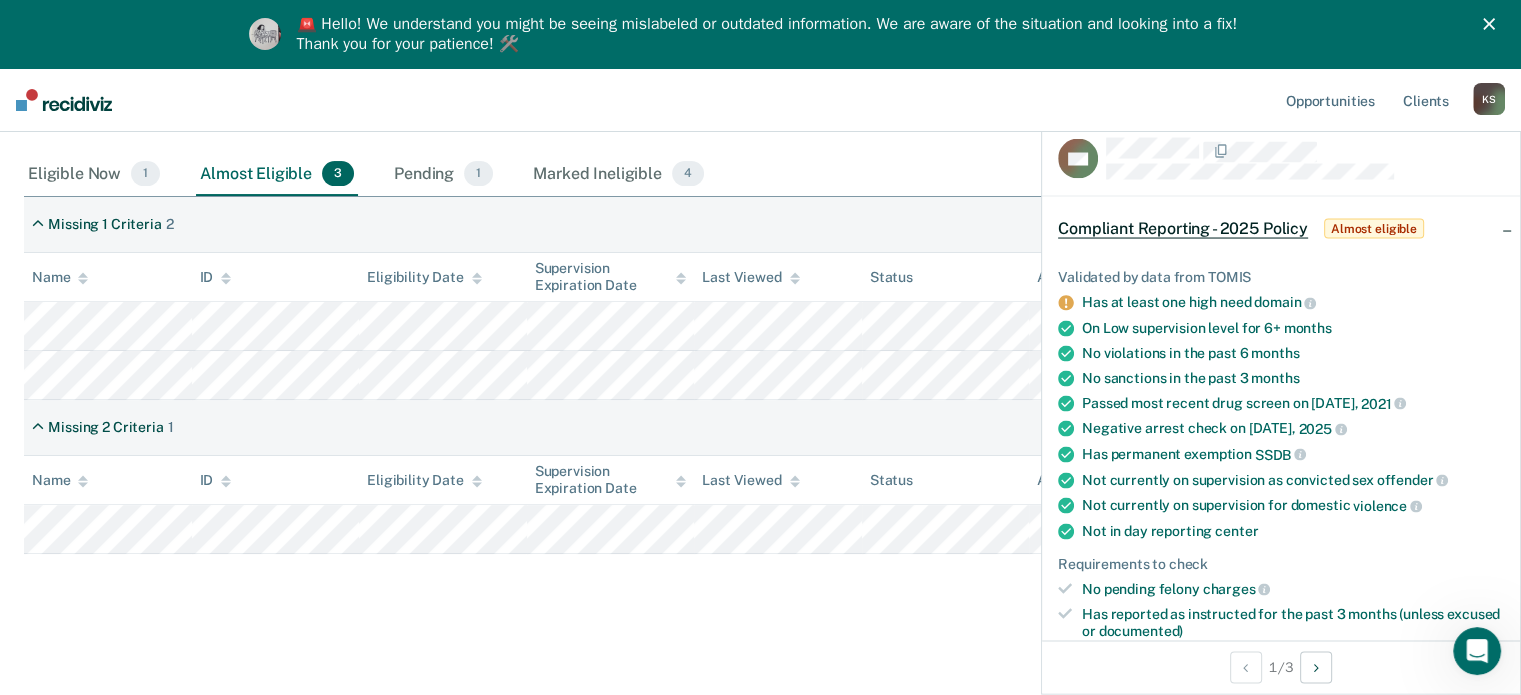 click on "Compliant Reporting - 2025 Policy   Compliant Reporting is a level of supervision that uses an interactive voice recognition system, rather than requiring regular face-to-face contacts.  Compliant Reporting - 2025 Policy Supervision Level Downgrade Suspension of Direct Supervision Compliant Reporting - 2025 Policy Clear   supervision officers D10   Eligible Now 1 Almost Eligible 3 Pending 1 Marked Ineligible 4
To pick up a draggable item, press the space bar.
While dragging, use the arrow keys to move the item.
Press space again to drop the item in its new position, or press escape to cancel.
Missing 1 Criteria 2 Name ID Eligibility Date Supervision Expiration Date Last Viewed Status Assigned to Missing 2 Criteria 1 Name ID Eligibility Date Supervision Expiration Date Last Viewed Status Assigned to" at bounding box center [760, 311] 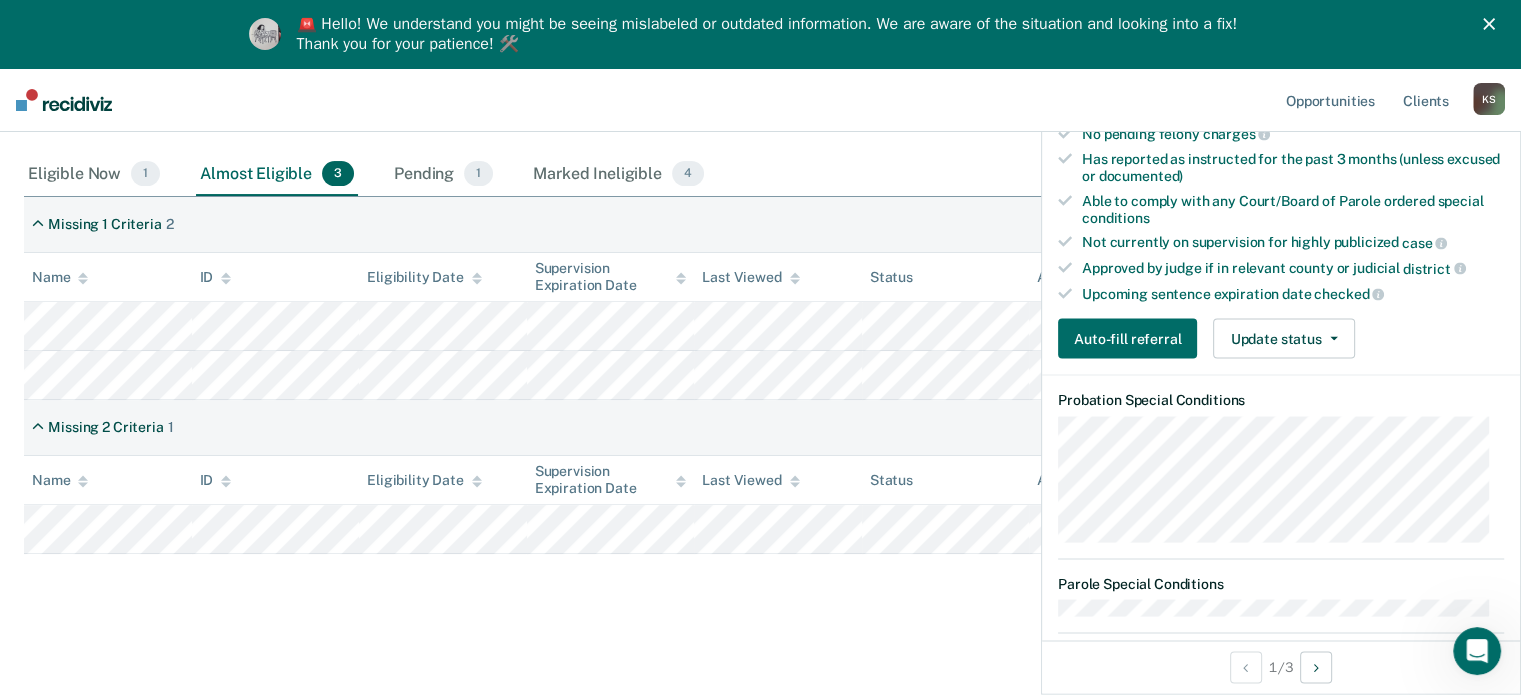 scroll, scrollTop: 400, scrollLeft: 0, axis: vertical 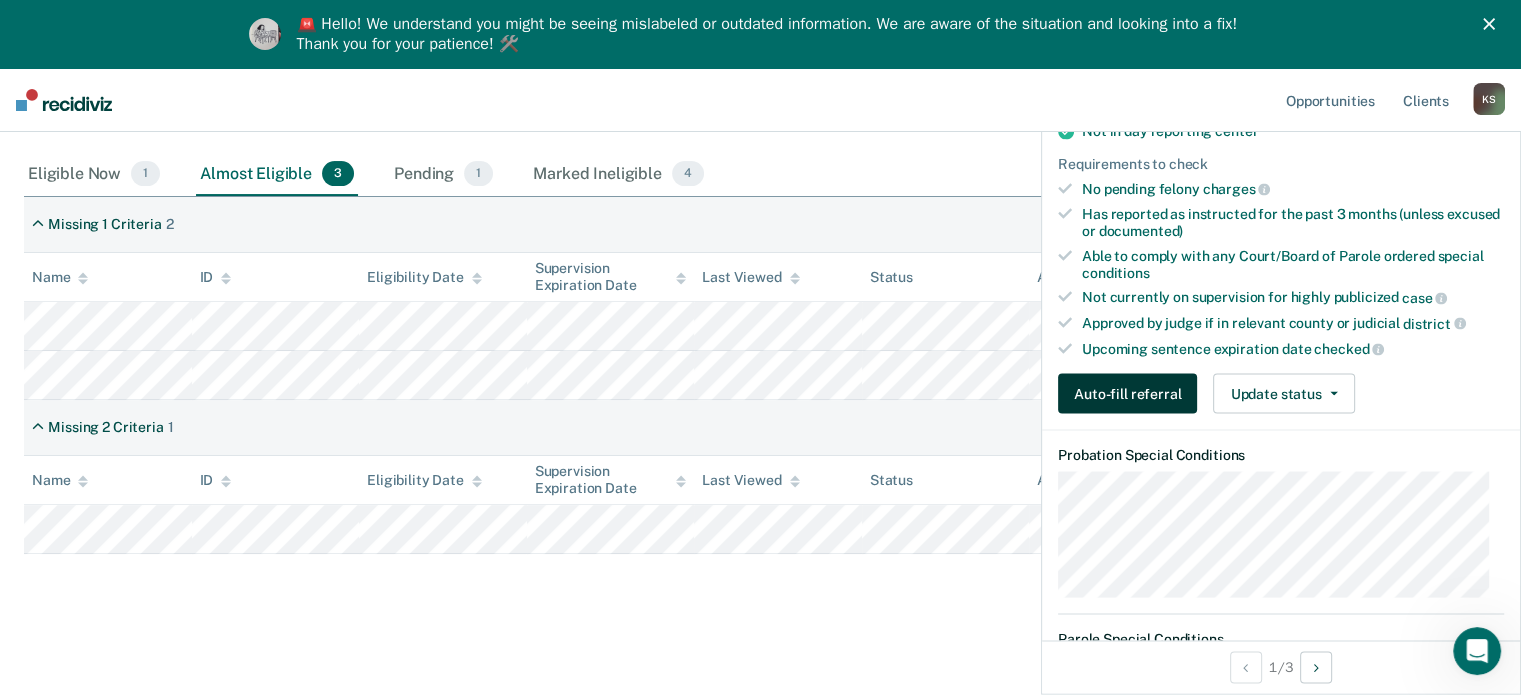 click on "Auto-fill referral" at bounding box center (1127, 394) 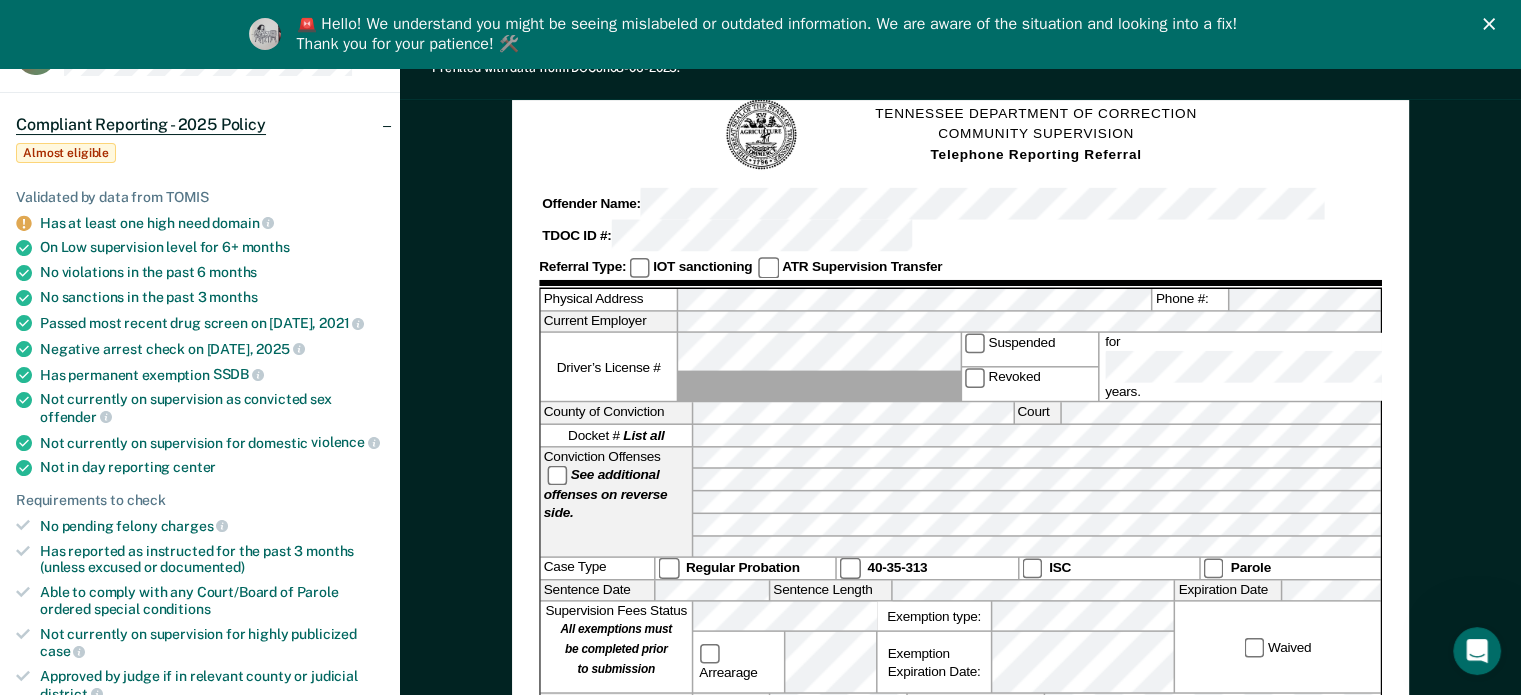 scroll, scrollTop: 200, scrollLeft: 0, axis: vertical 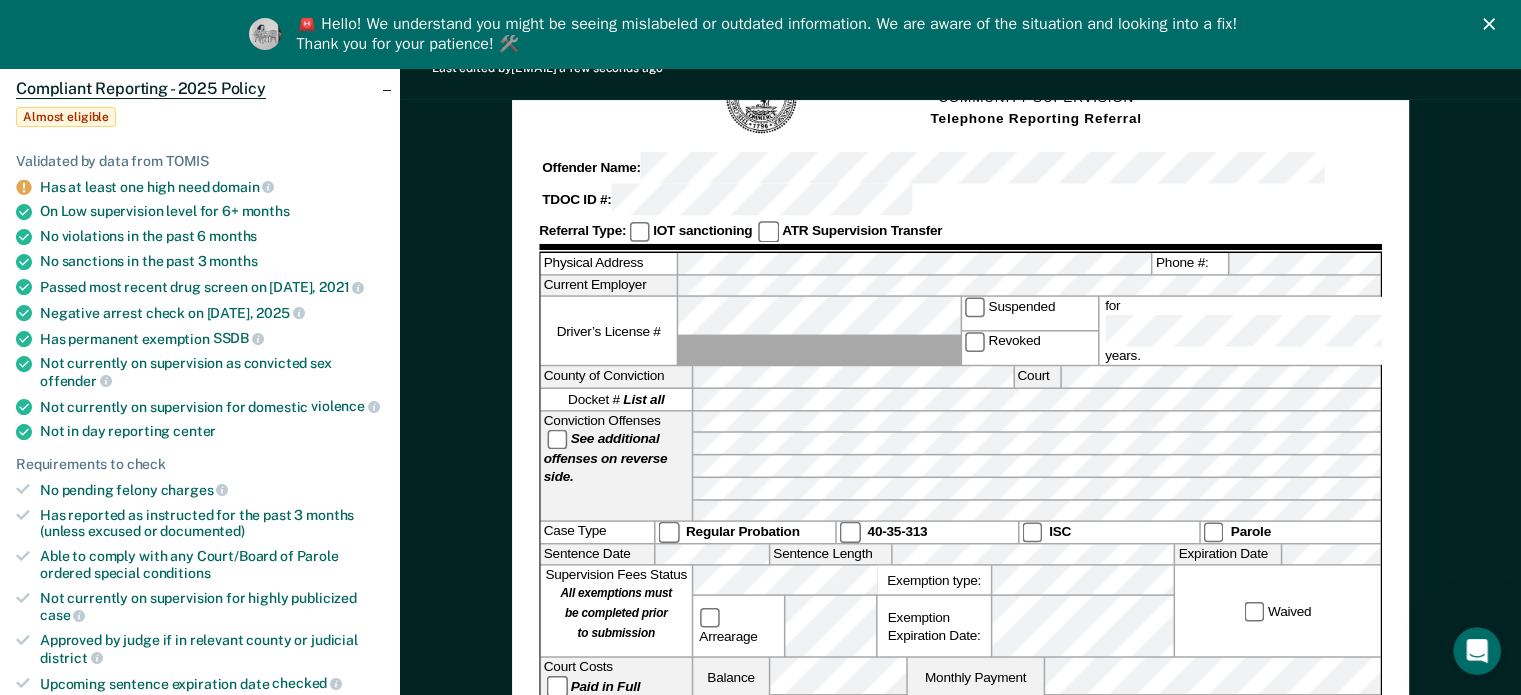 click on "Physical Address Phone #: [PHONE] Current Employer Driver’s License #: [DL]  Suspended  Revoked for    years. County of Conviction Court Docket #:   List all  Conviction Offenses See additional offenses on reverse side. Case Type   Regular Probation   40-35-313   ISC   Parole  Sentence Date Sentence Length Expiration Date Supervision Fees Status  All exemptions must  be completed prior  to submission  Arrearage Exemption type: Exemption Expiration Date:  Waived Court Costs Paid in Full Balance Monthly Payment Restitution: Amount: Monthly Payment Payment made to:" at bounding box center (960, 497) 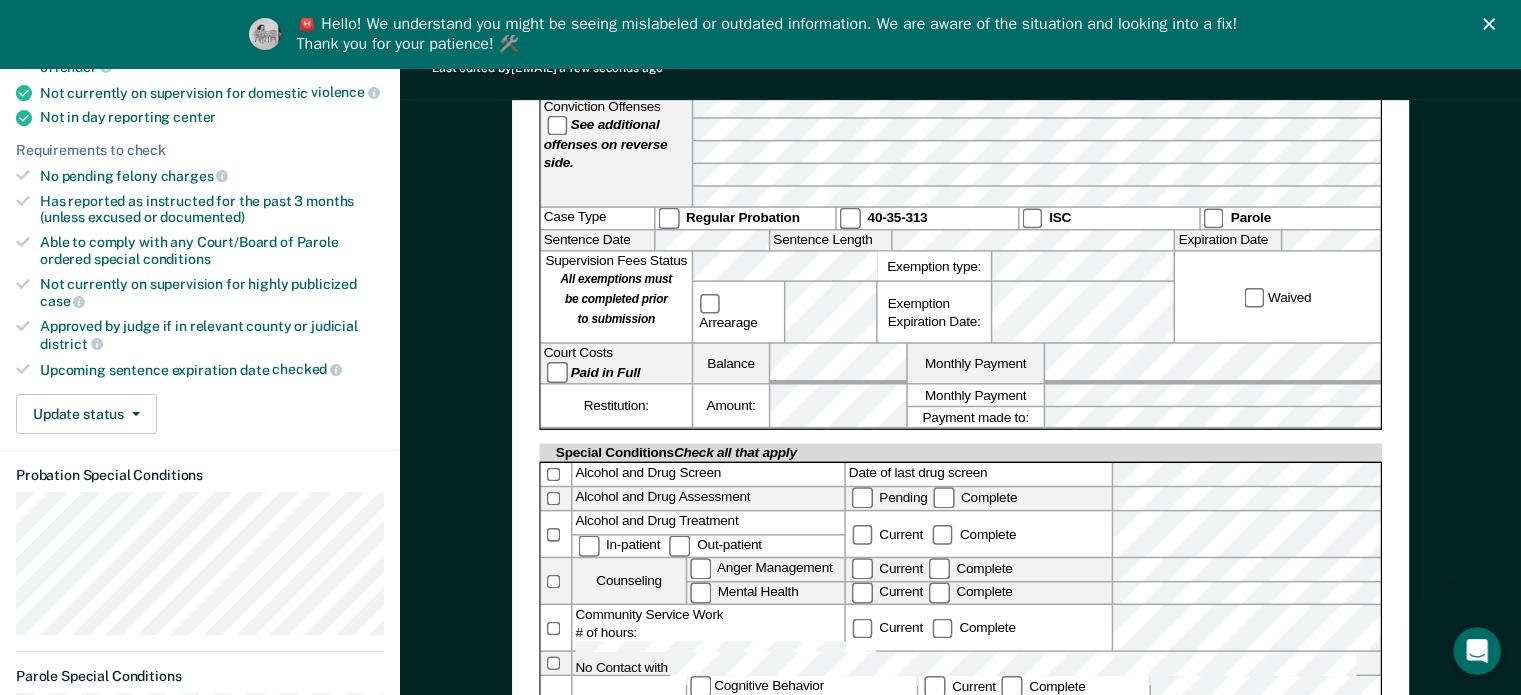 scroll, scrollTop: 600, scrollLeft: 0, axis: vertical 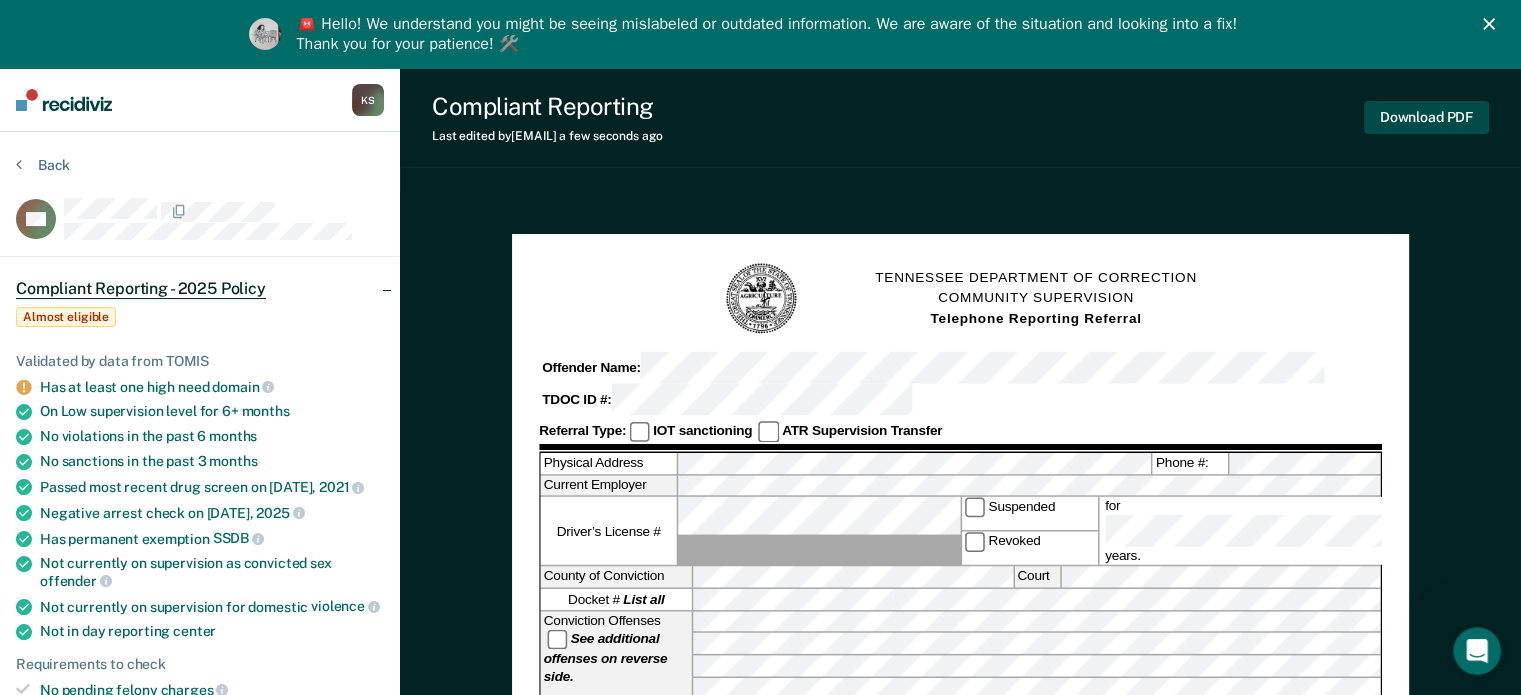 click on "Download PDF" at bounding box center [1426, 117] 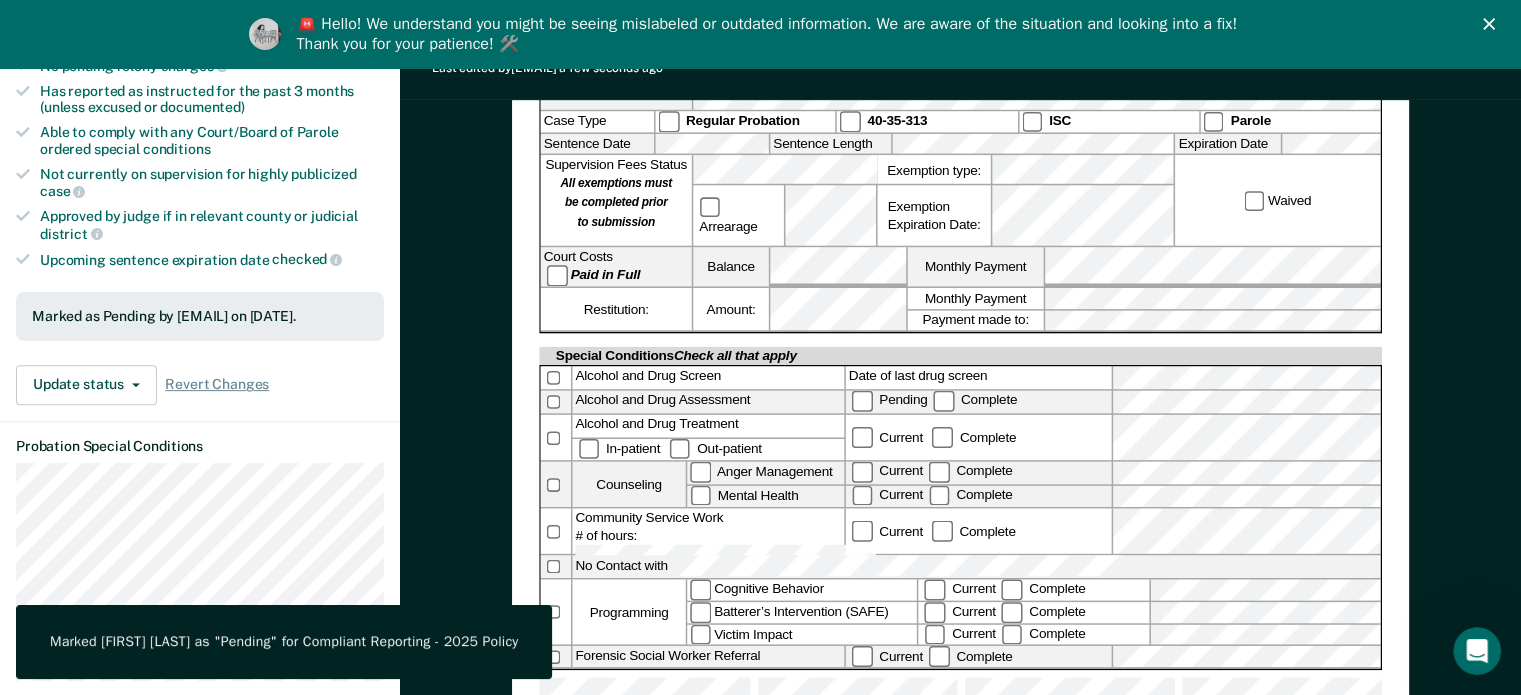 scroll, scrollTop: 100, scrollLeft: 0, axis: vertical 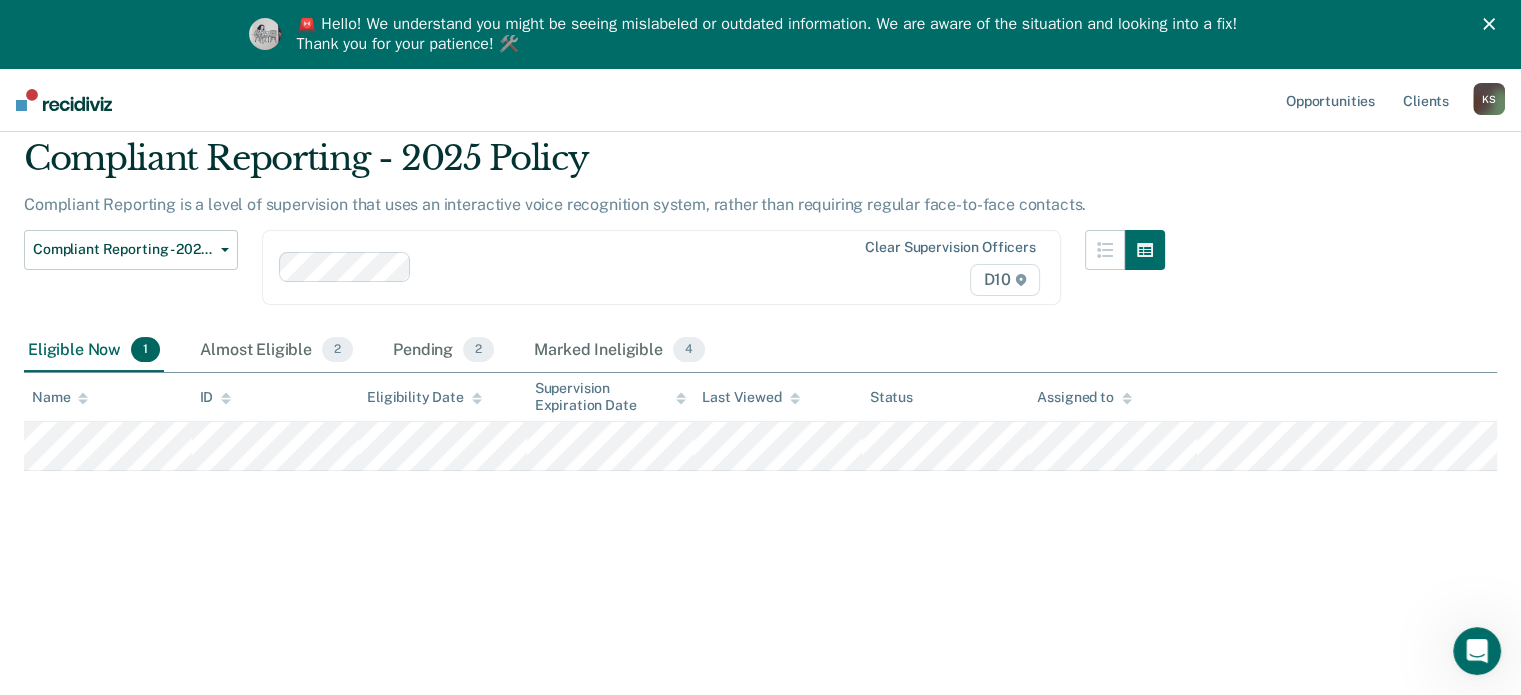 click on "Compliant Reporting - 2025 Policy Supervision Level Downgrade Suspension of Direct Supervision Compliant Reporting - 2025 Policy" at bounding box center (131, 279) 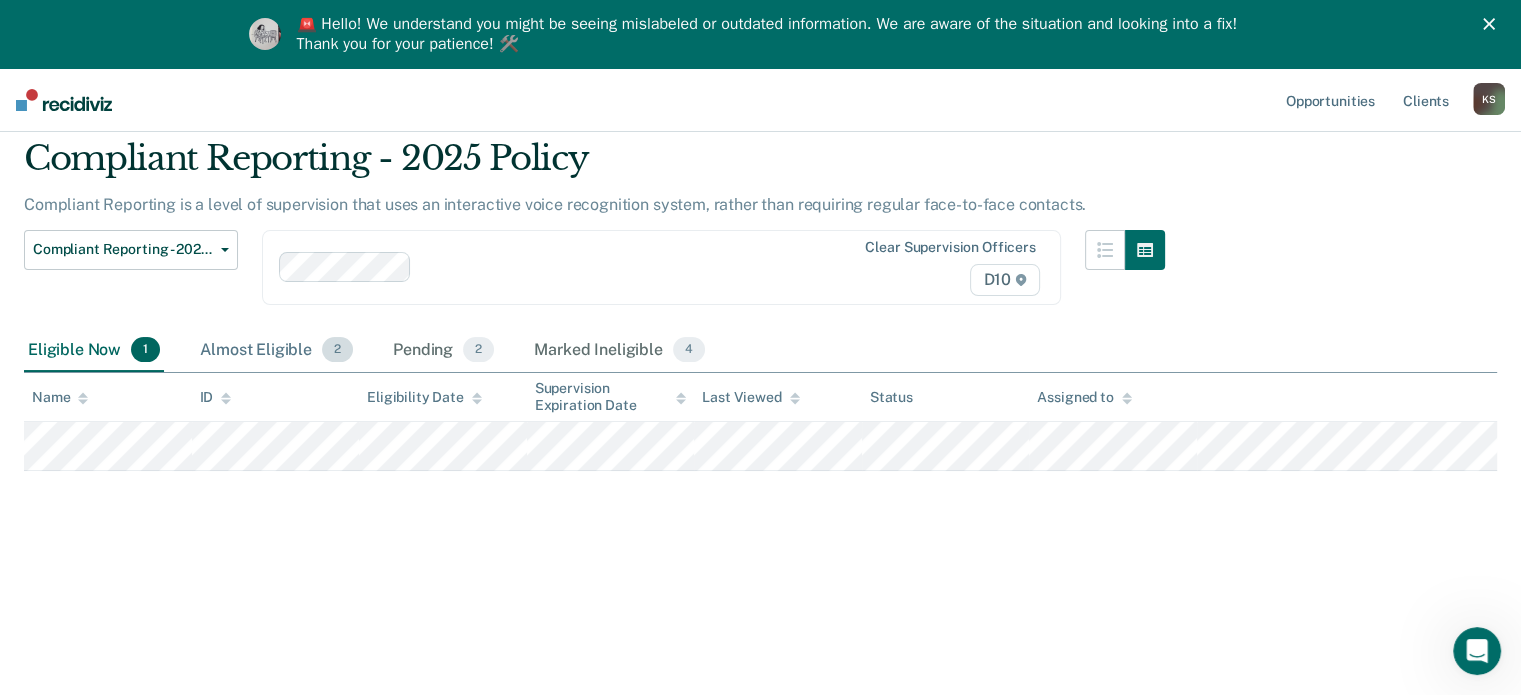 click on "Almost Eligible 2" at bounding box center (276, 351) 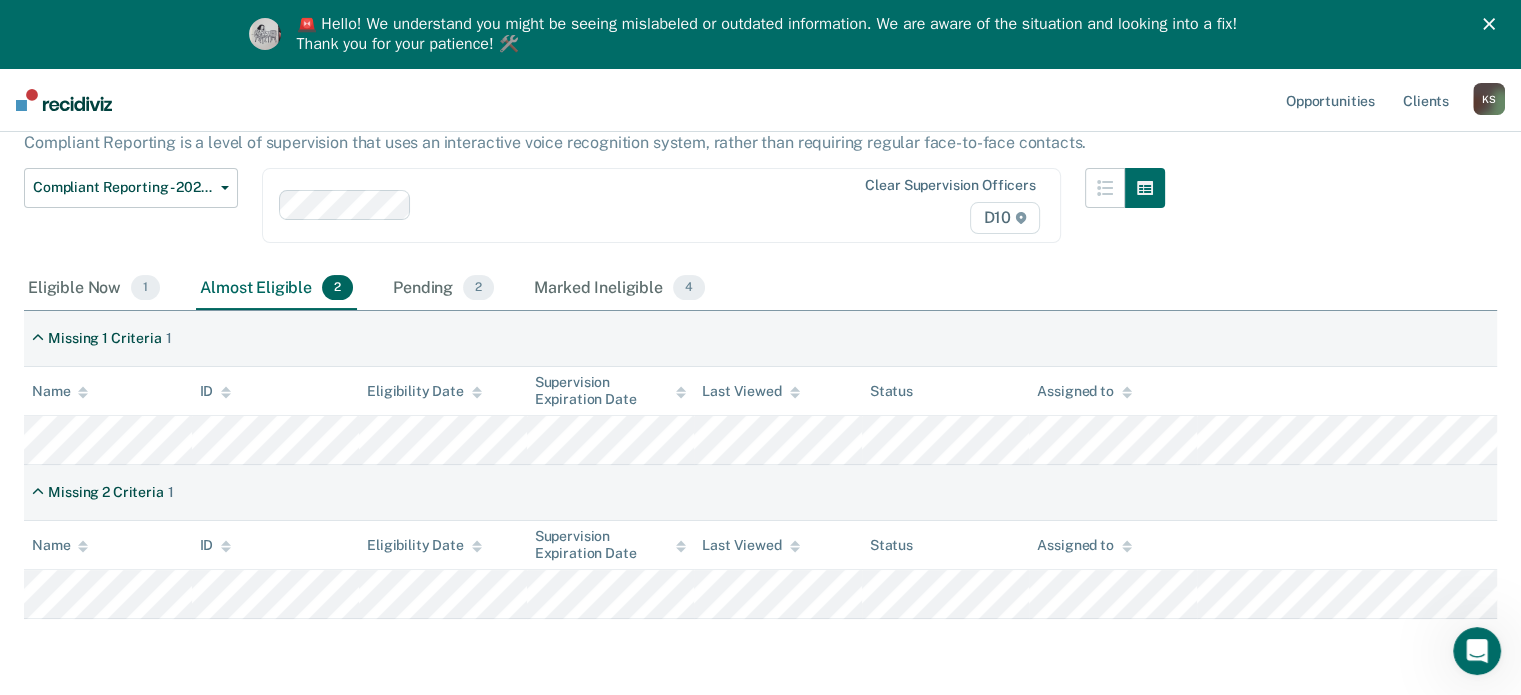 scroll, scrollTop: 196, scrollLeft: 0, axis: vertical 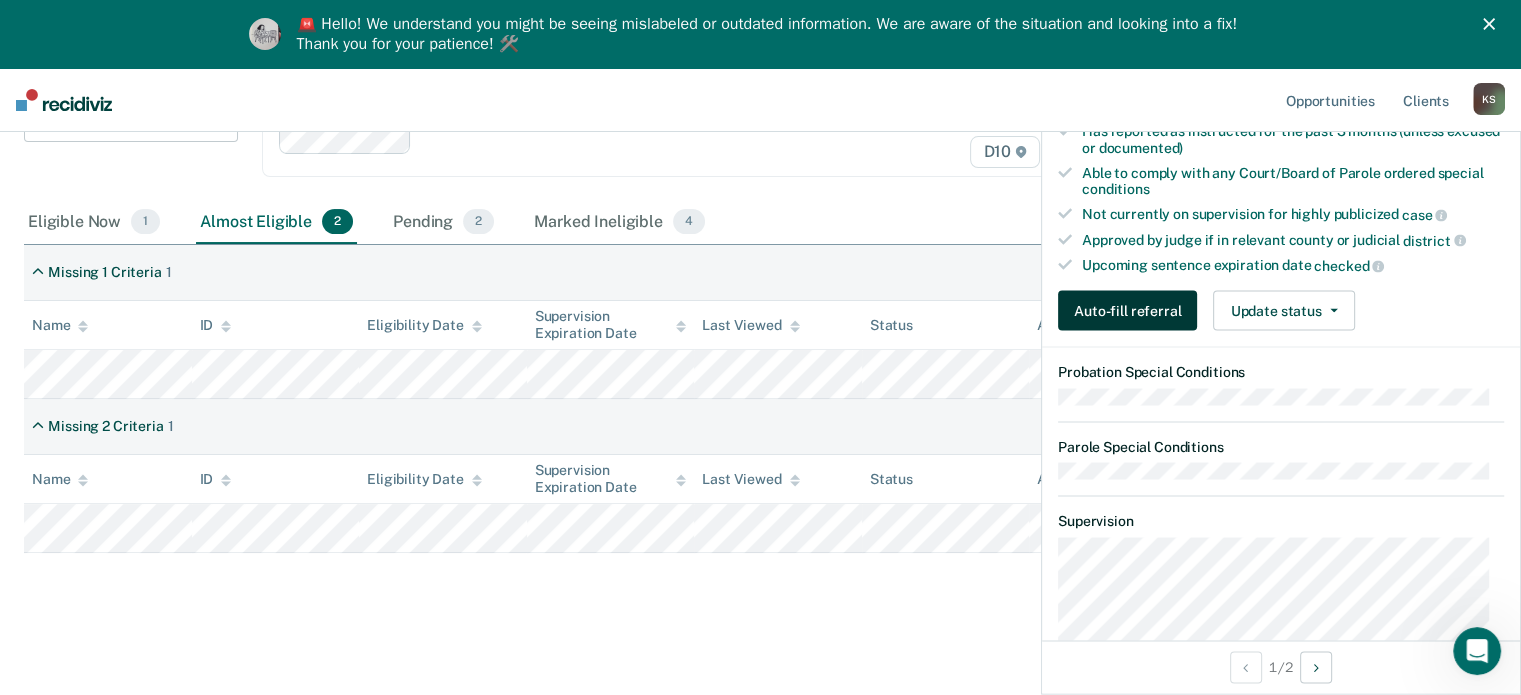 click on "Auto-fill referral" at bounding box center (1127, 311) 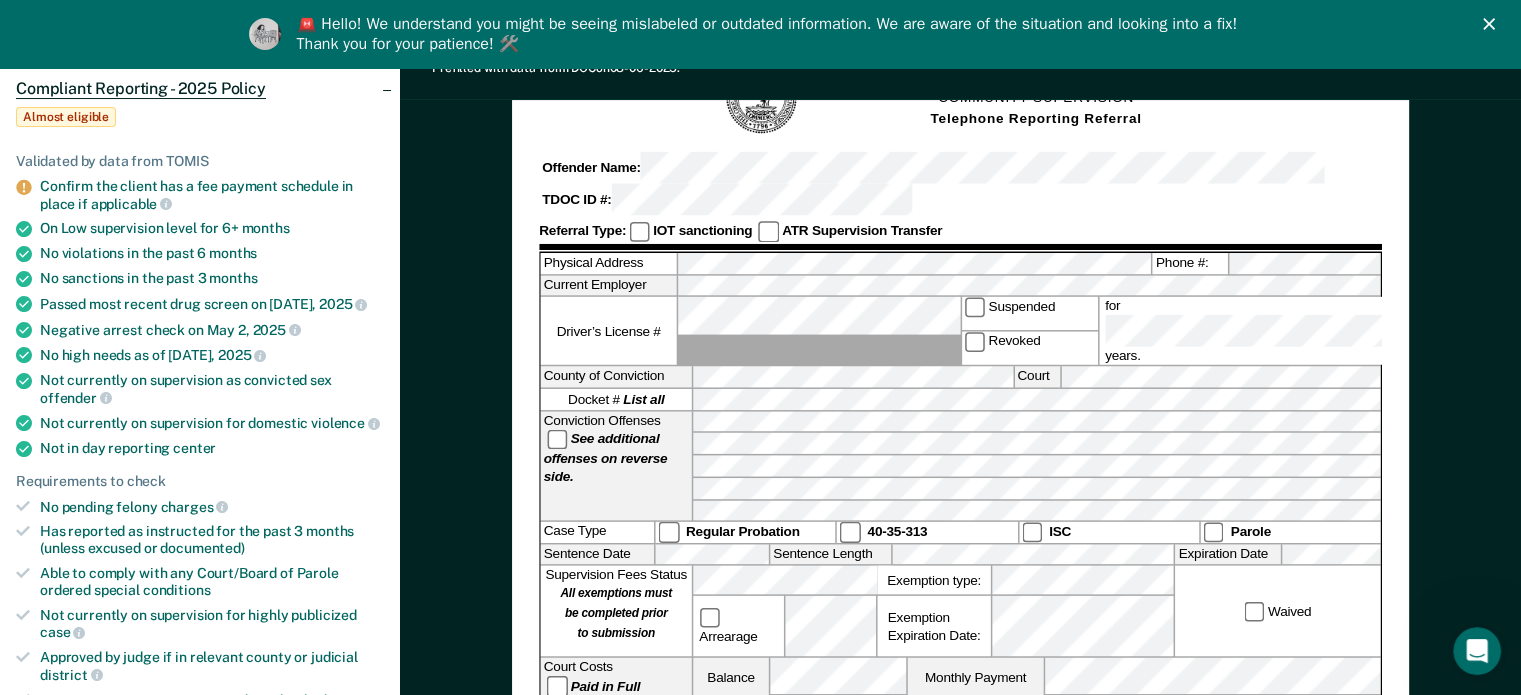 scroll, scrollTop: 0, scrollLeft: 0, axis: both 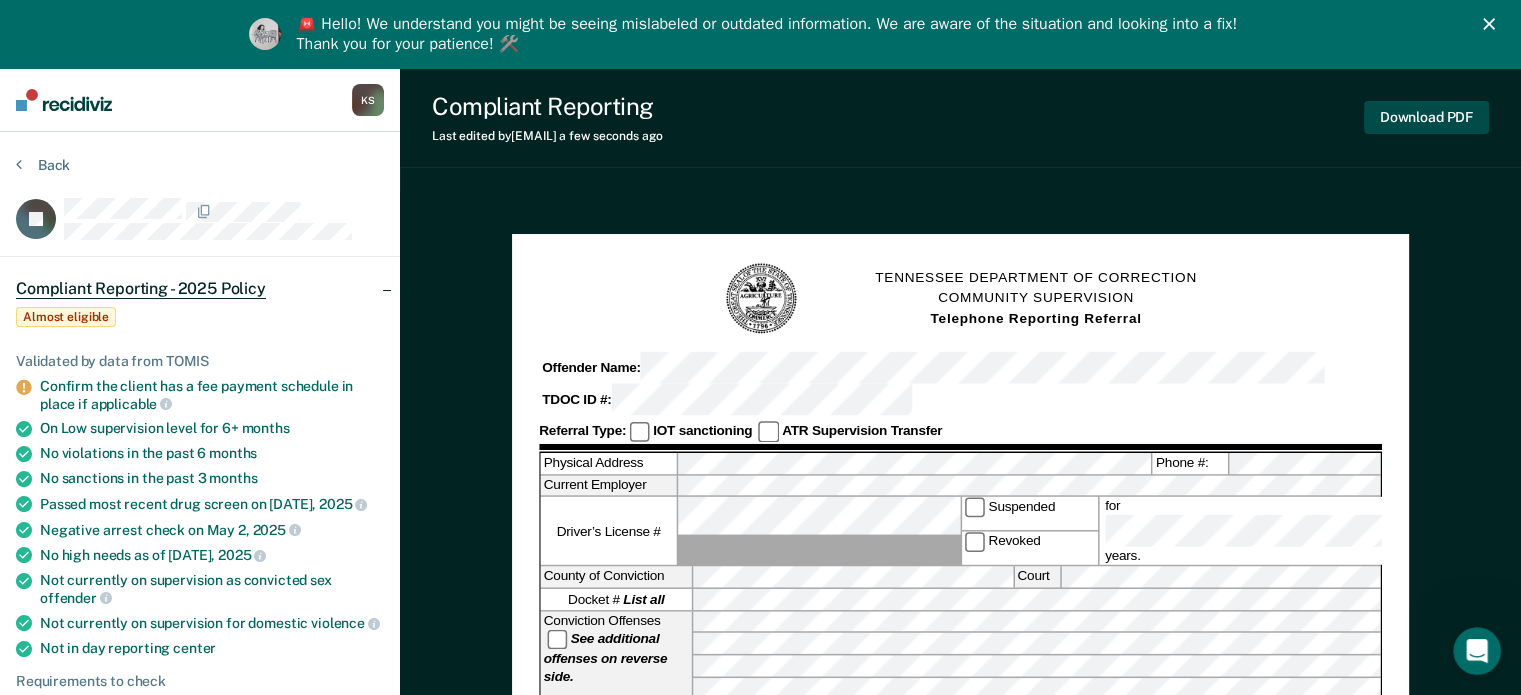 click on "Download PDF" at bounding box center [1426, 117] 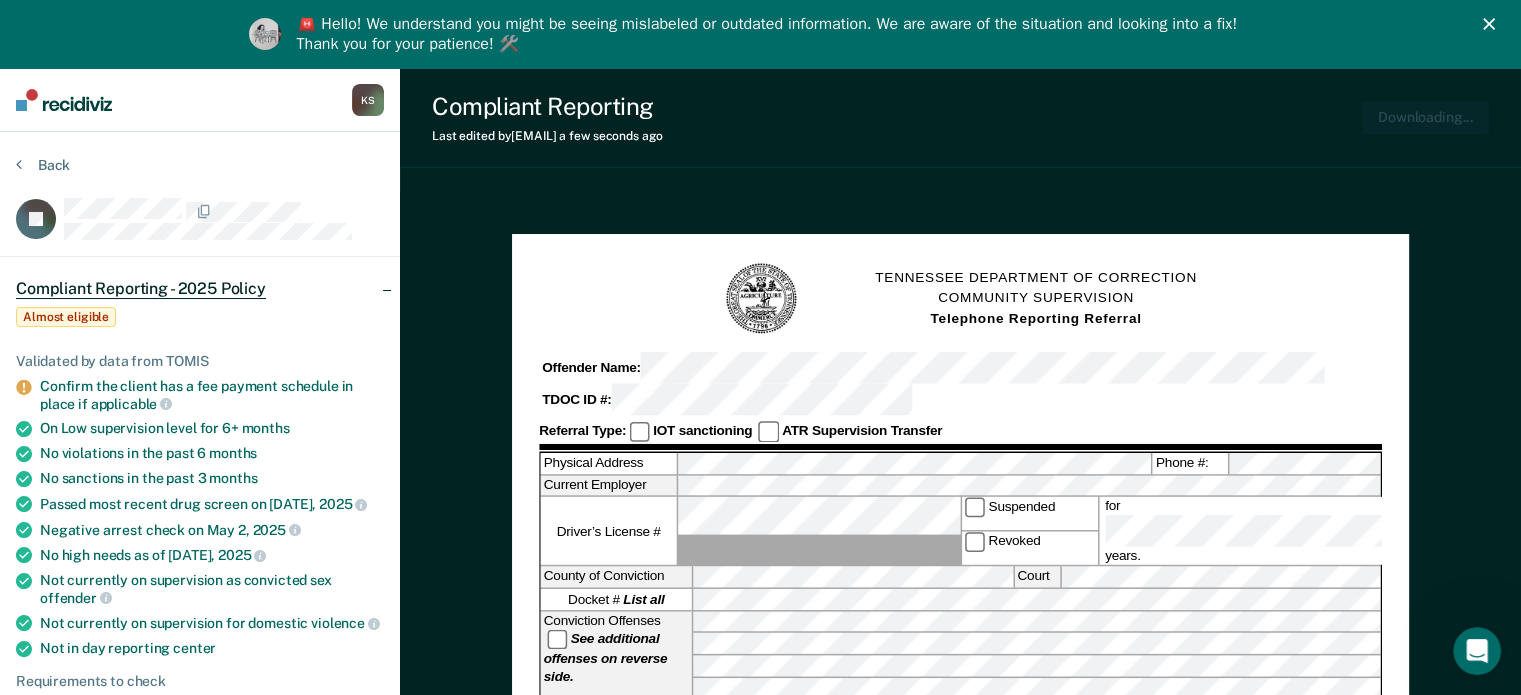 scroll, scrollTop: 0, scrollLeft: 0, axis: both 